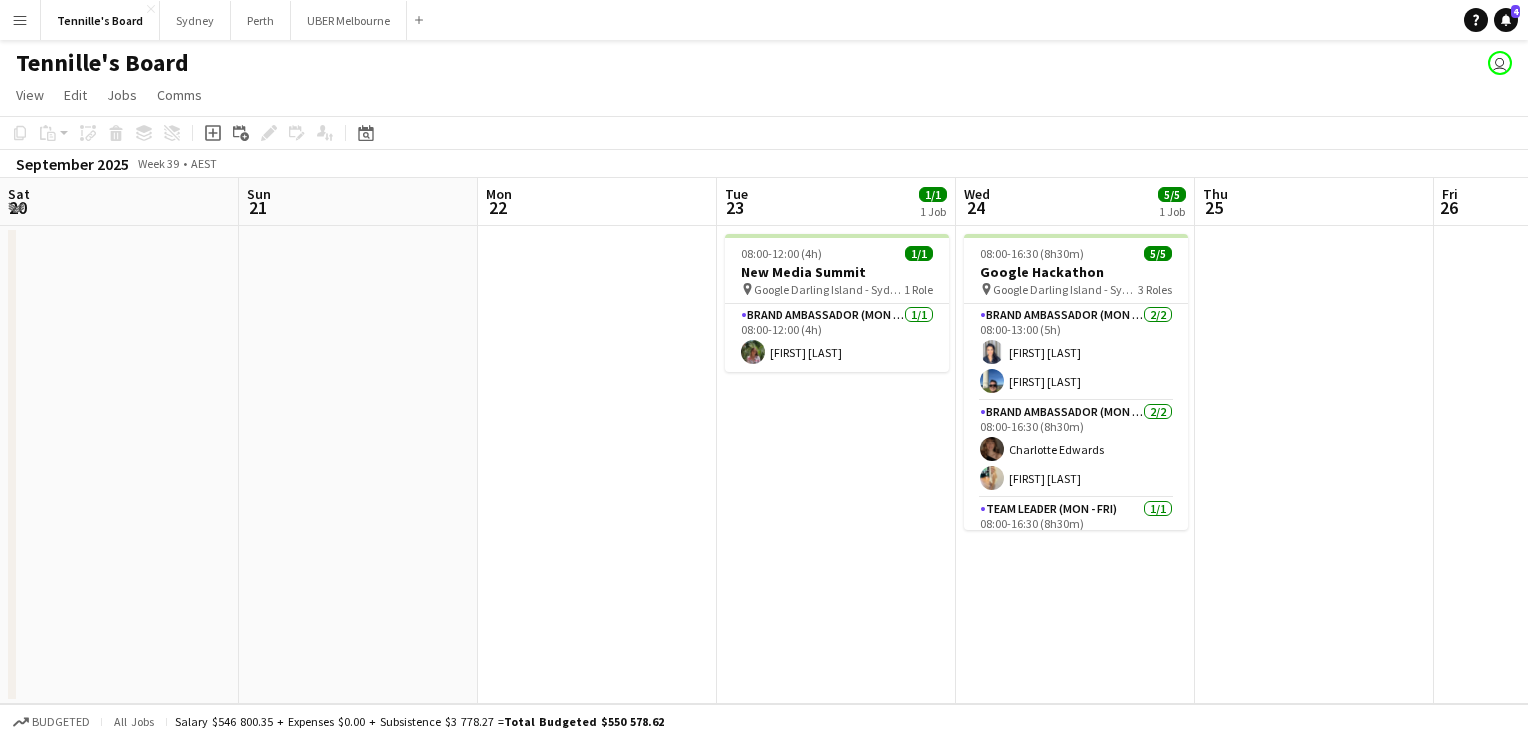 scroll, scrollTop: 0, scrollLeft: 0, axis: both 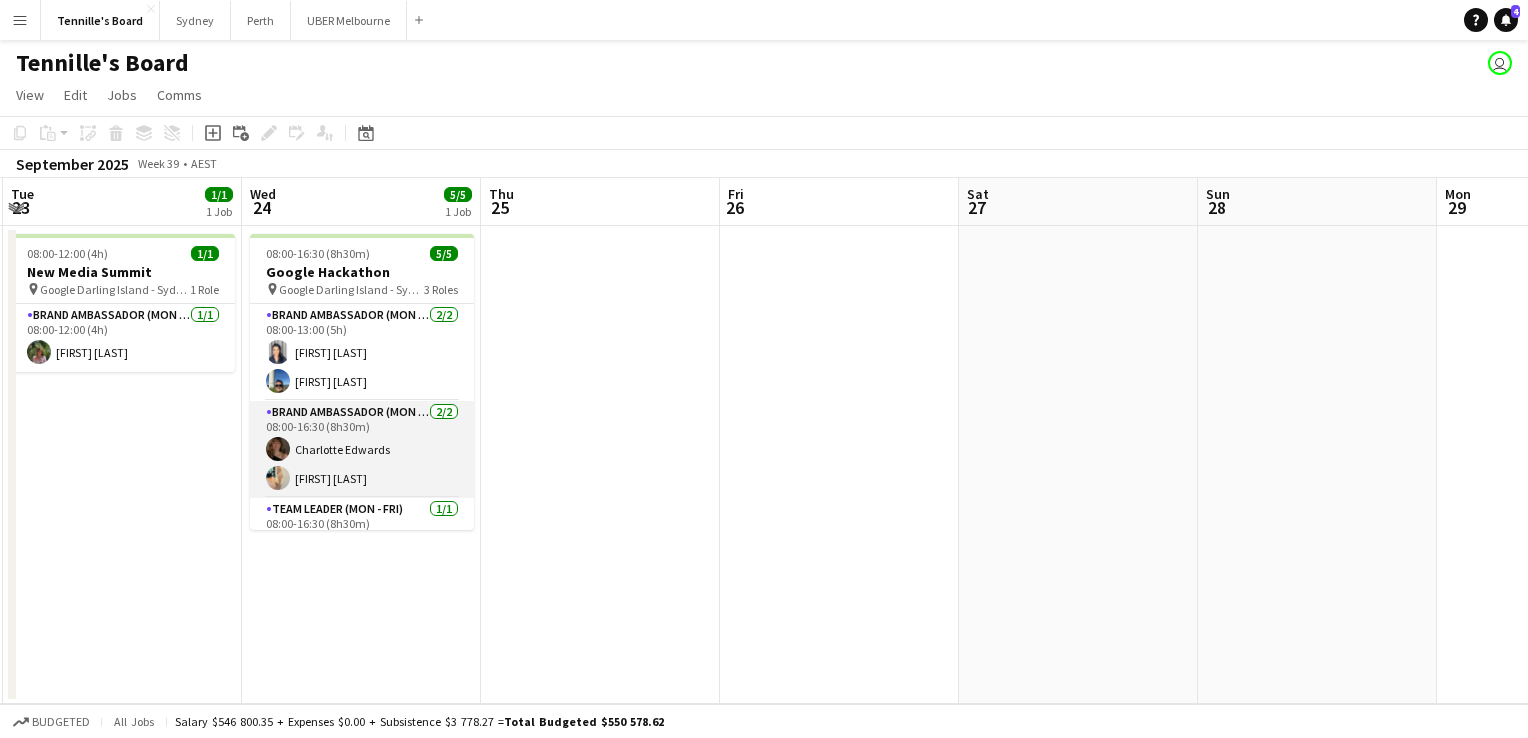 click on "Brand Ambassador (Mon - Fri)   2/2   08:00-16:30 (8h30m)
[FIRST] [LAST] [FIRST] [LAST]" at bounding box center (362, 449) 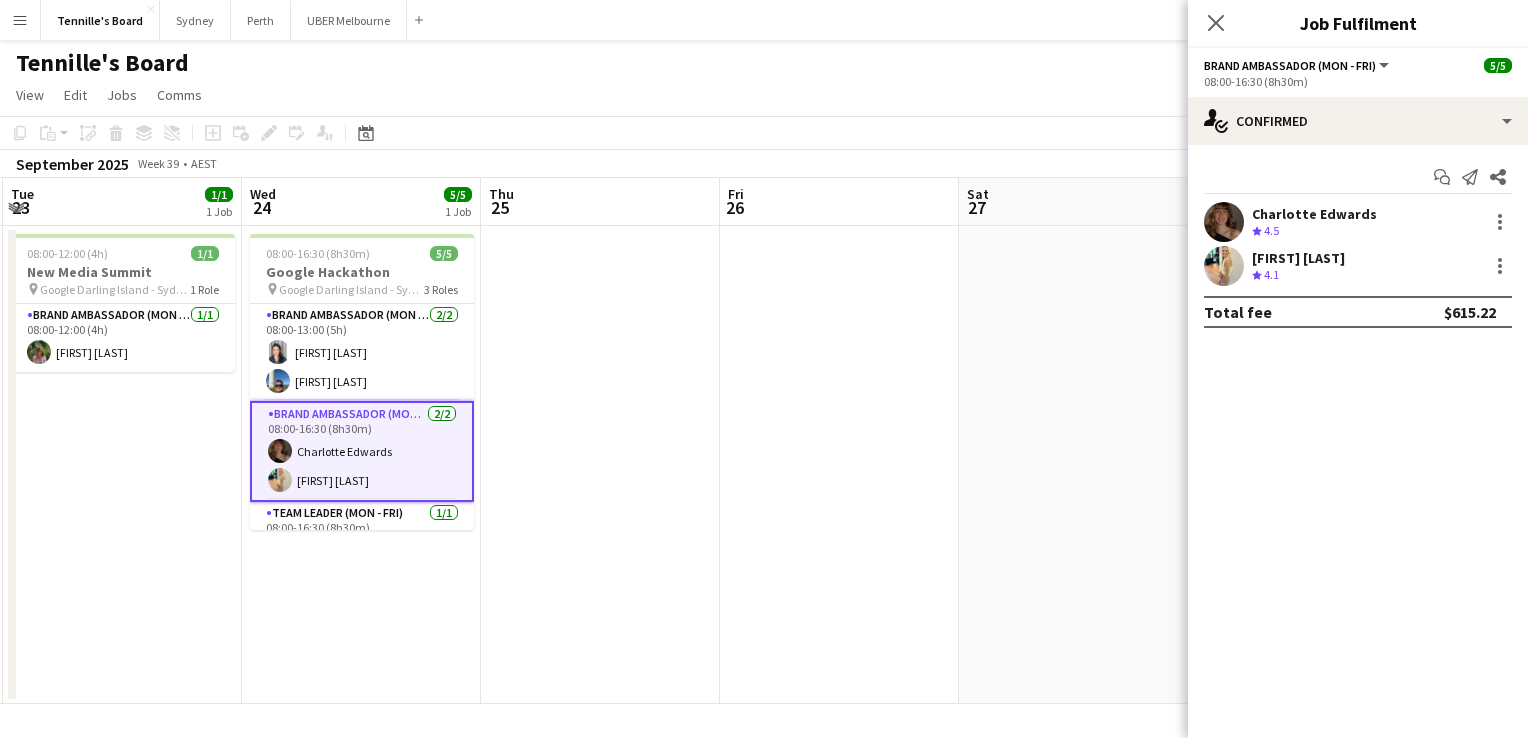 click on "Charlotte Edwards" at bounding box center [1314, 214] 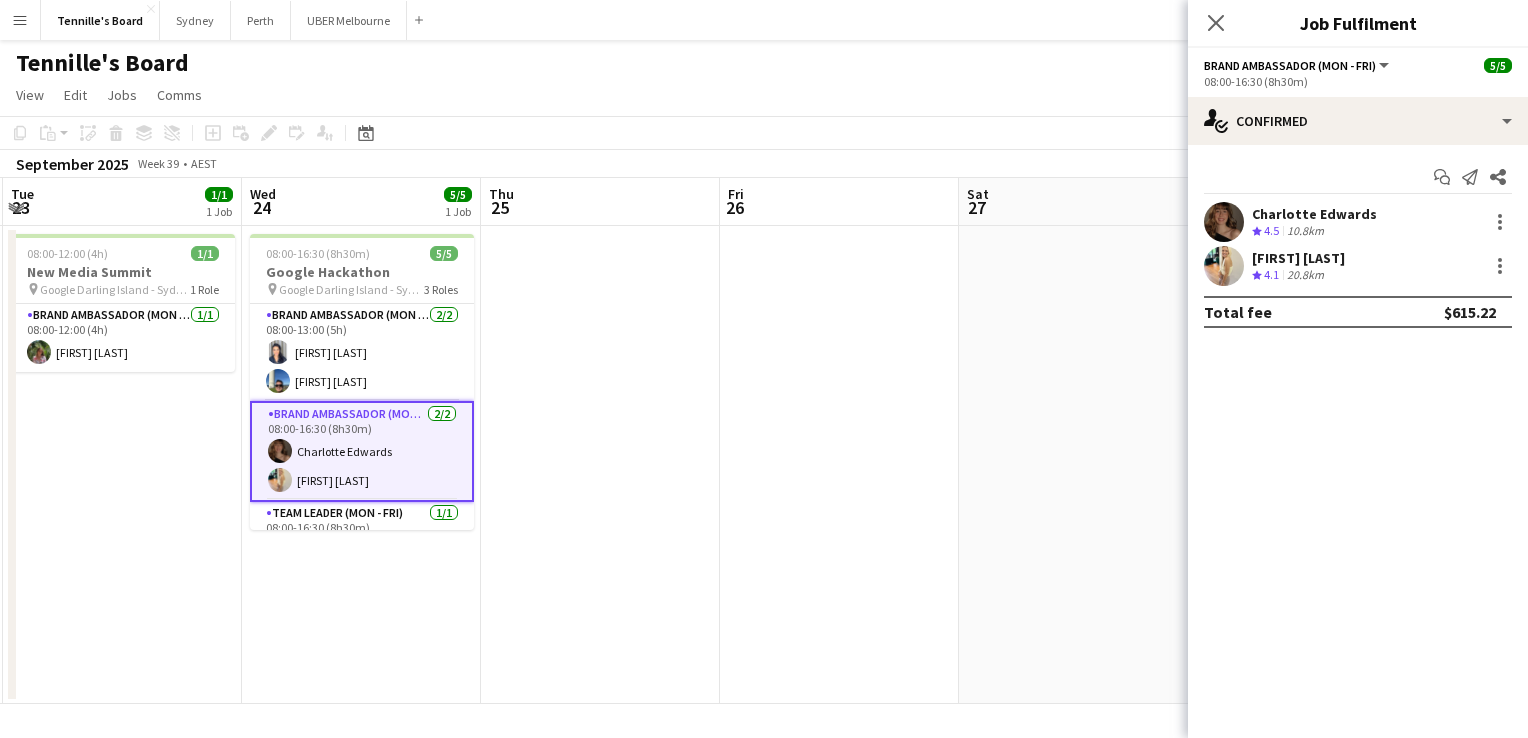 click on "Charlotte Edwards" at bounding box center (1314, 214) 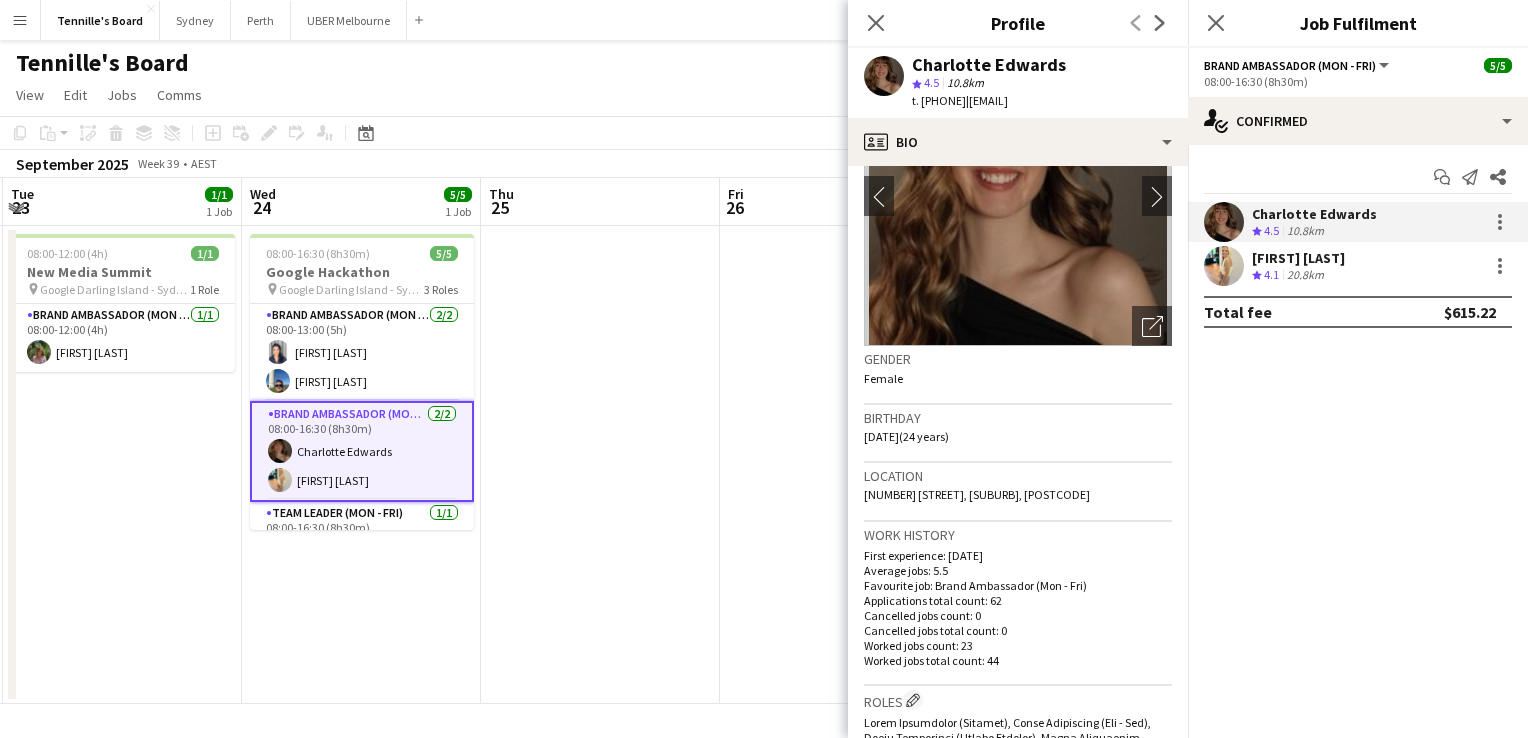 scroll, scrollTop: 0, scrollLeft: 0, axis: both 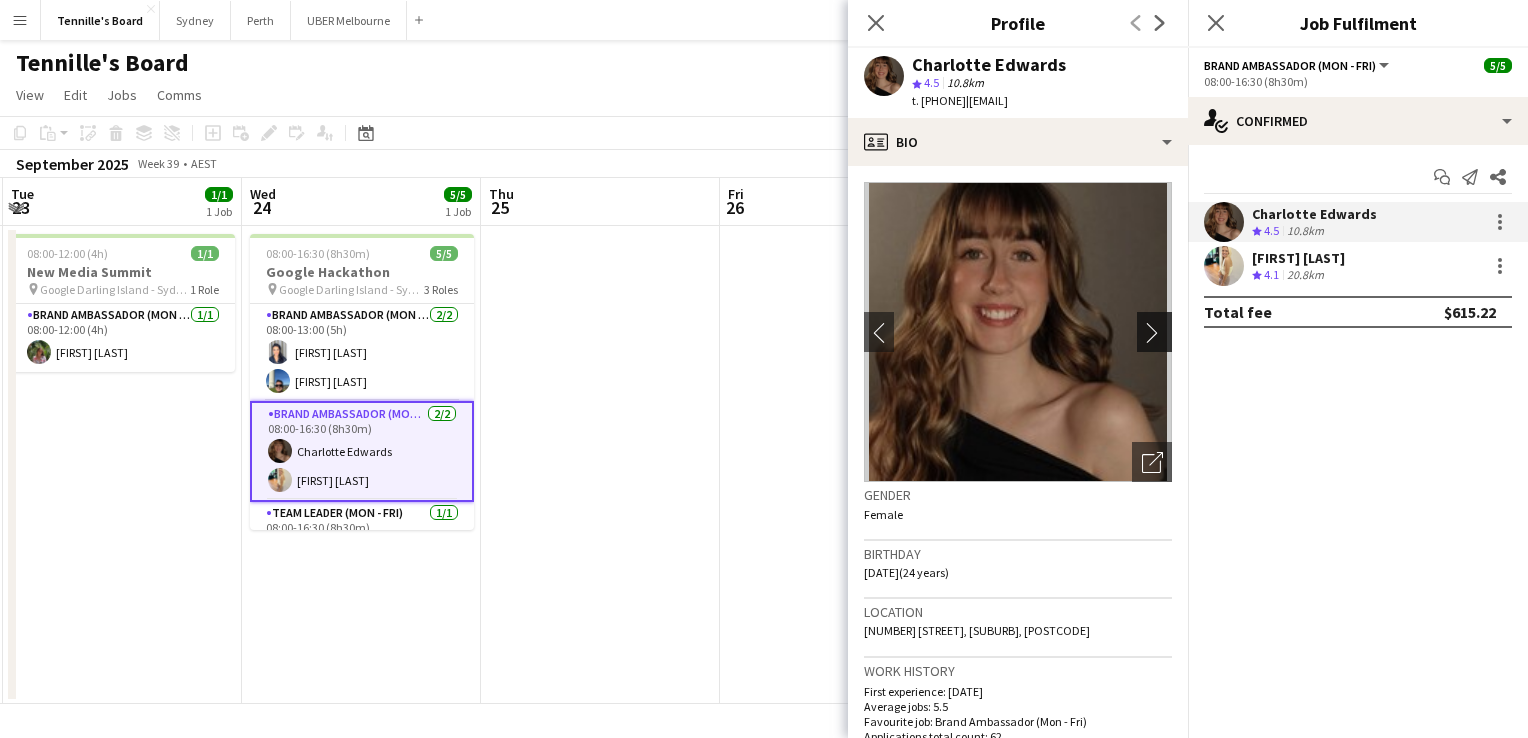 click on "chevron-right" 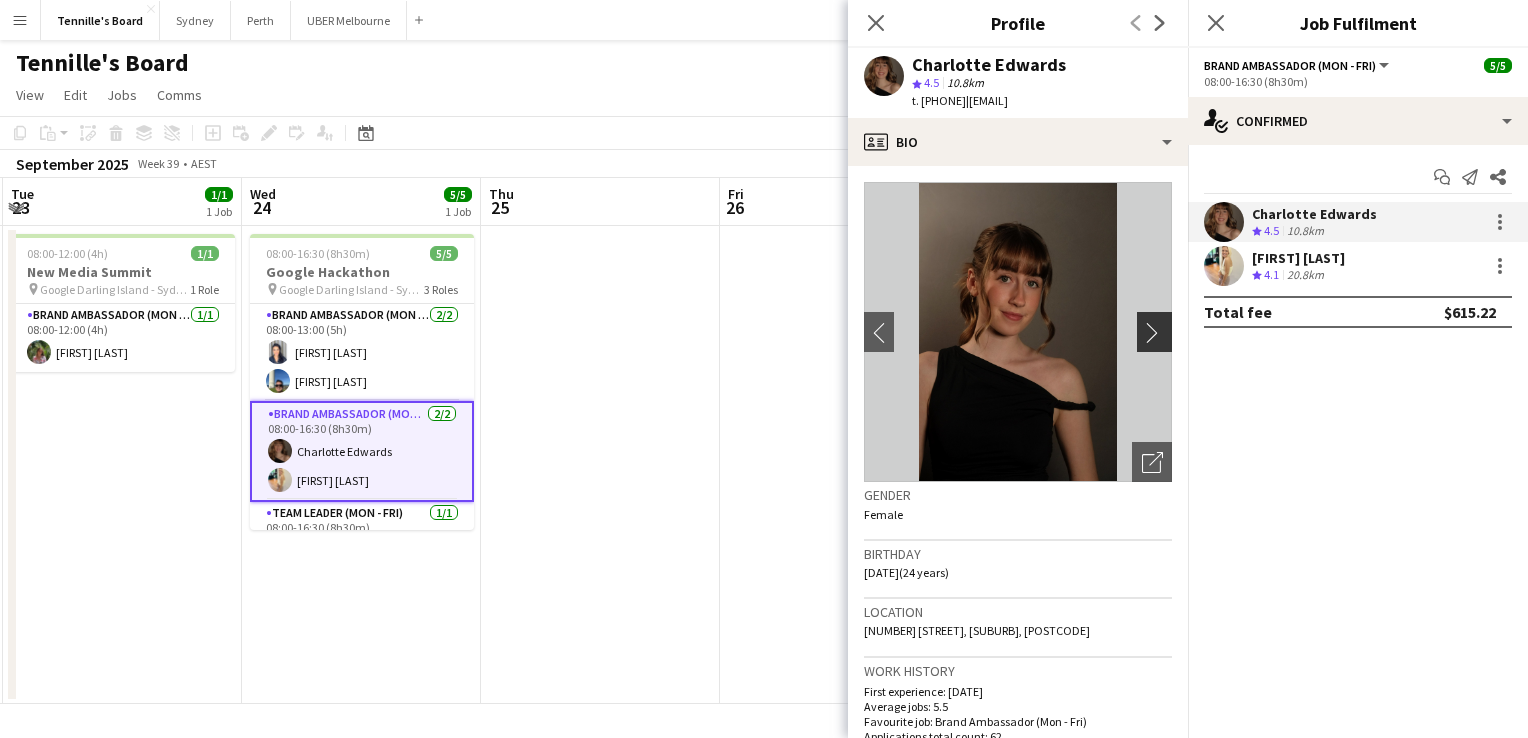 click on "chevron-right" 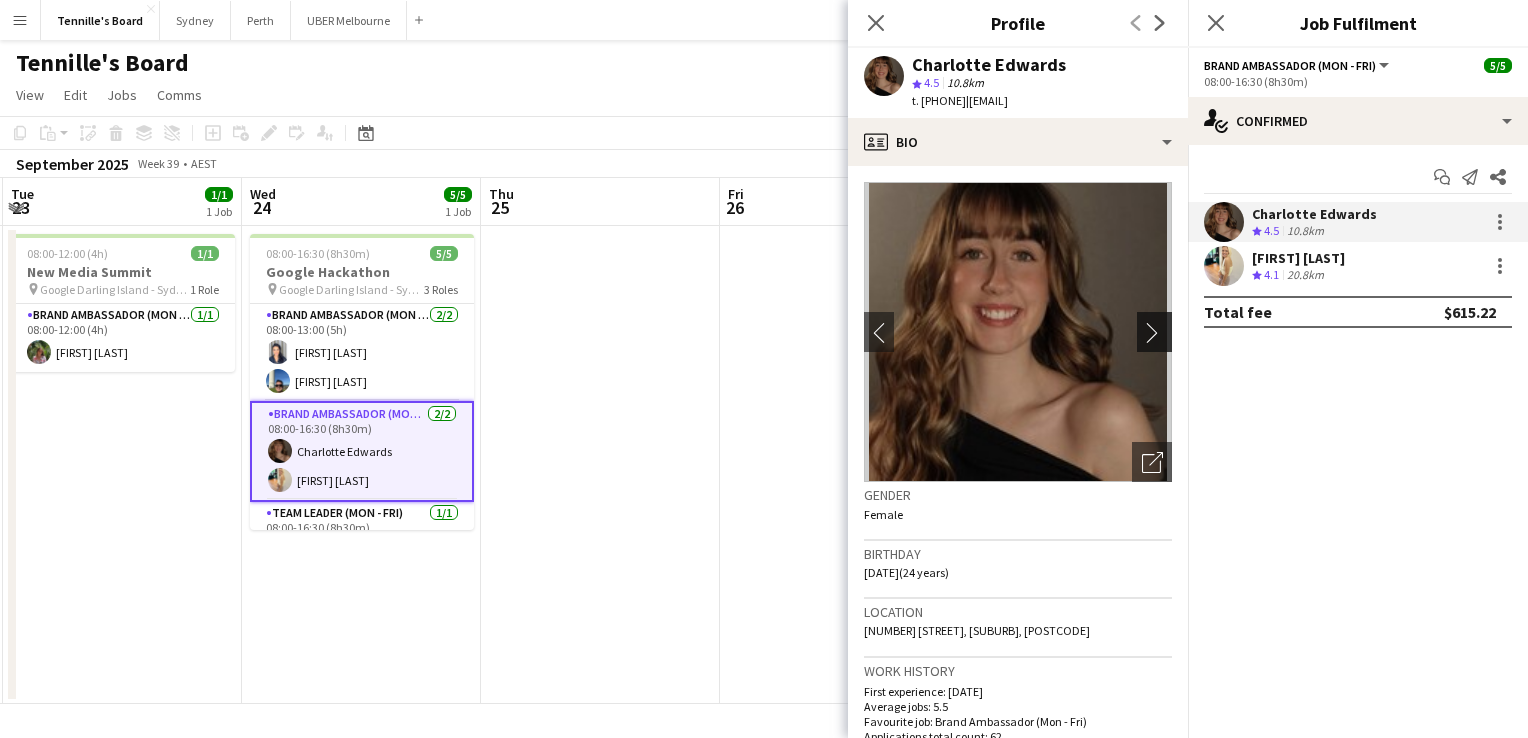 click on "chevron-right" 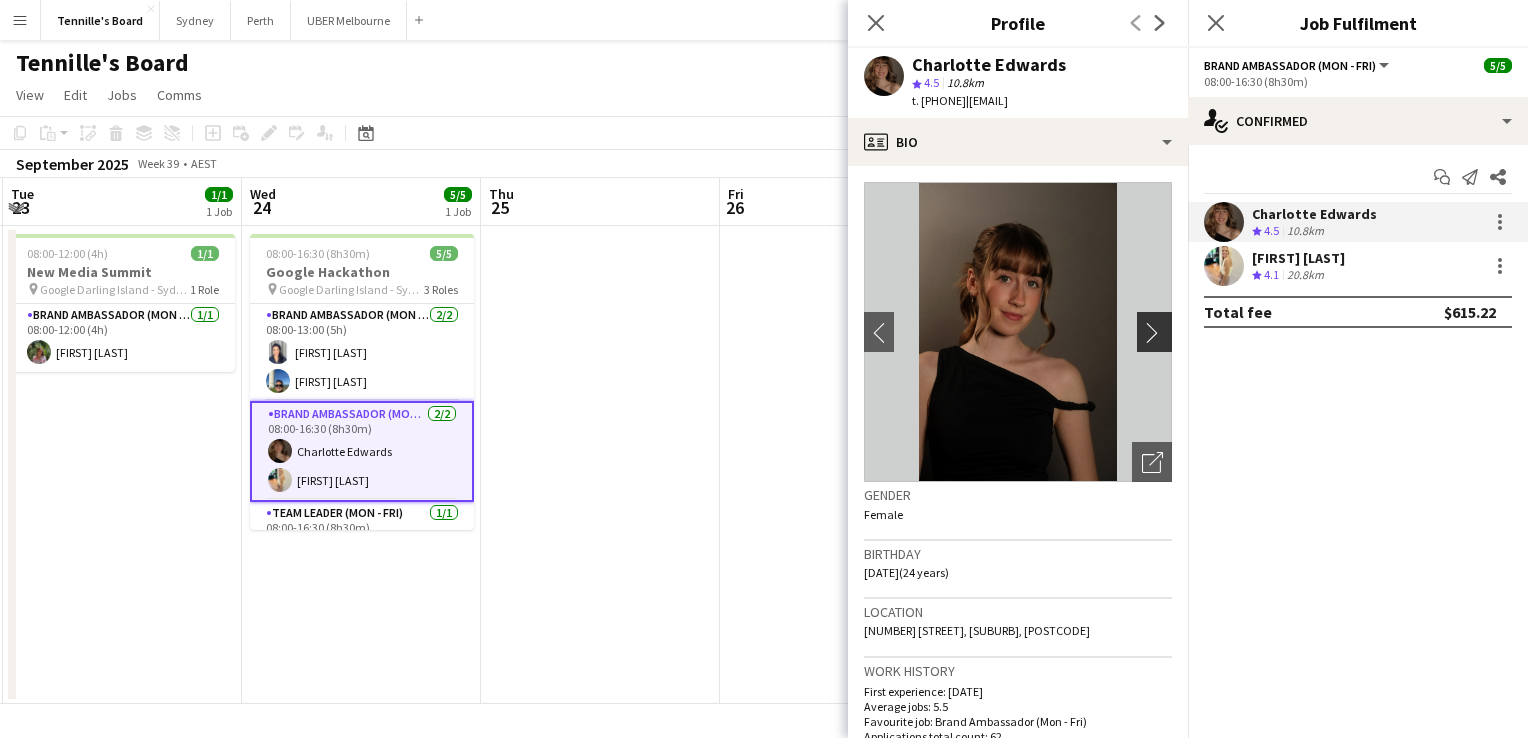click on "chevron-right" 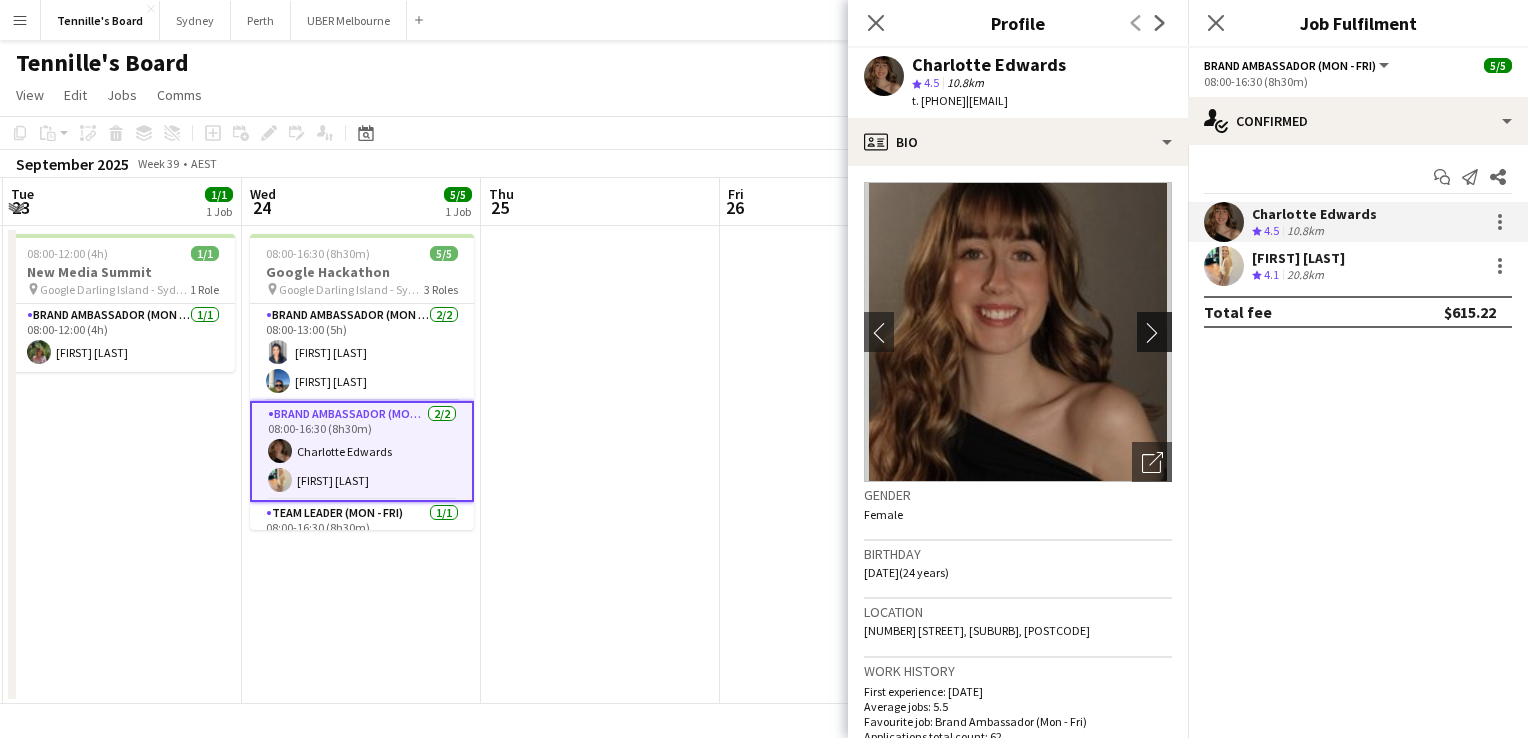 click on "chevron-right" 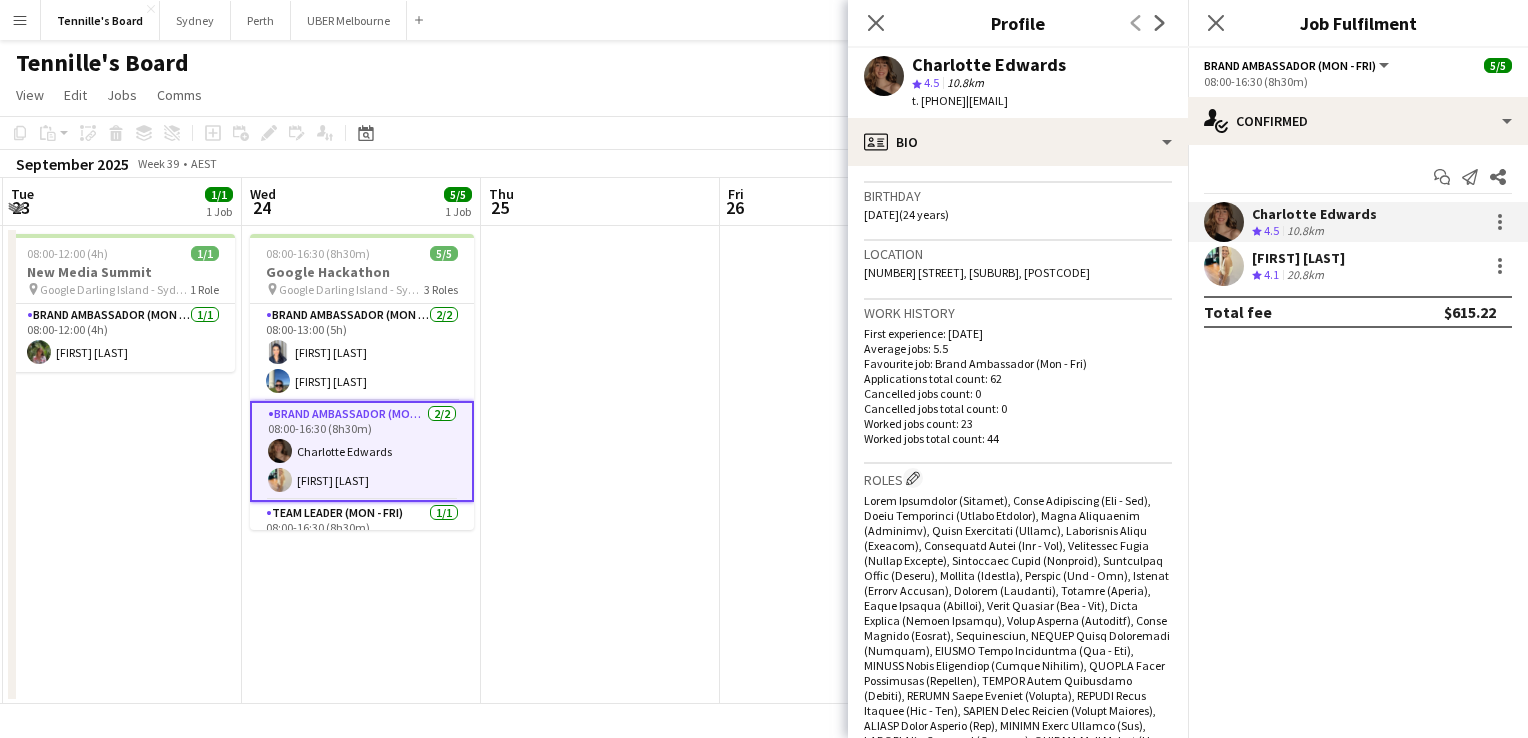scroll, scrollTop: 556, scrollLeft: 0, axis: vertical 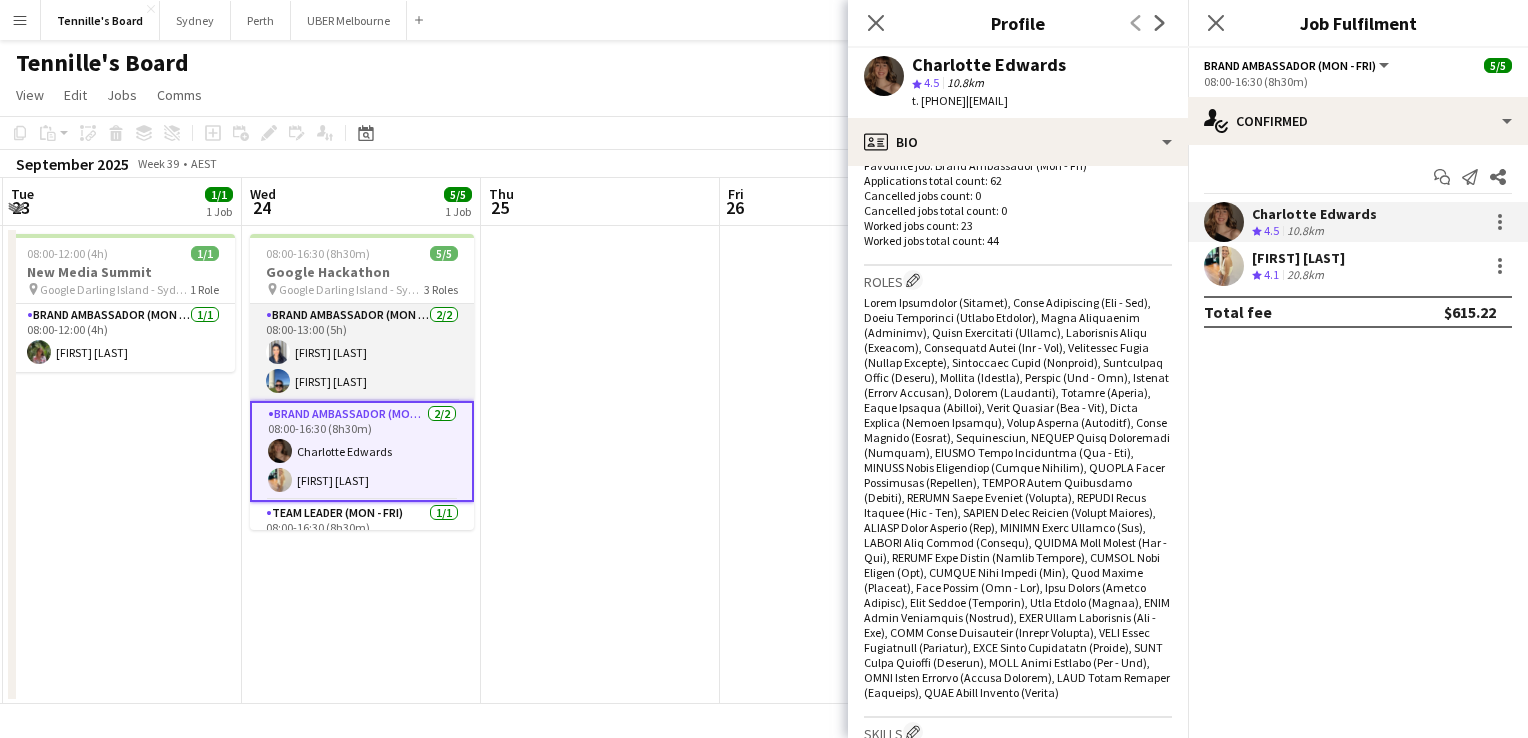 click on "Brand Ambassador (Mon - Fri)   2/2   08:00-13:00 (5h)
[FIRST] [LAST] [FIRST] [LAST]" at bounding box center [362, 352] 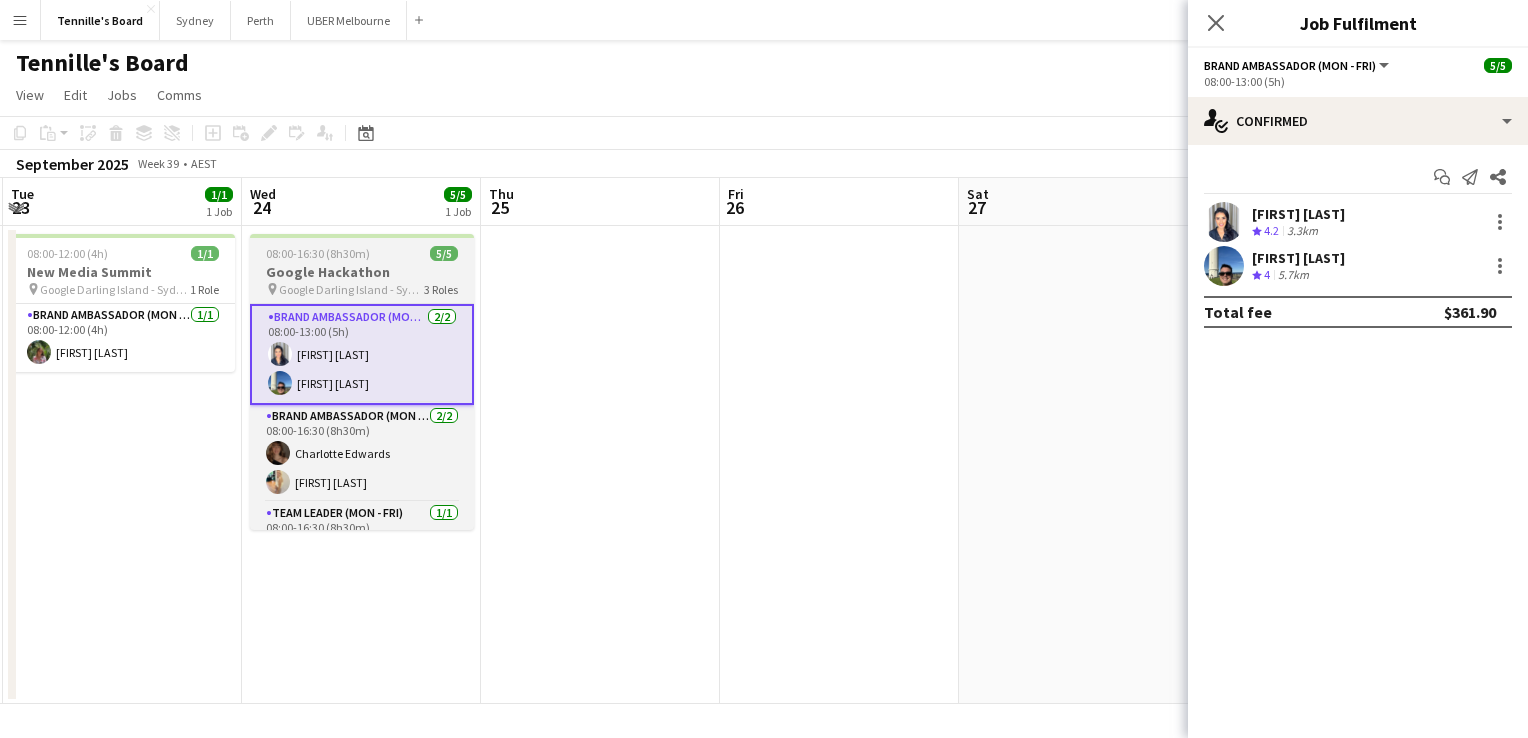 click on "Google Darling Island - Sydney" at bounding box center (351, 289) 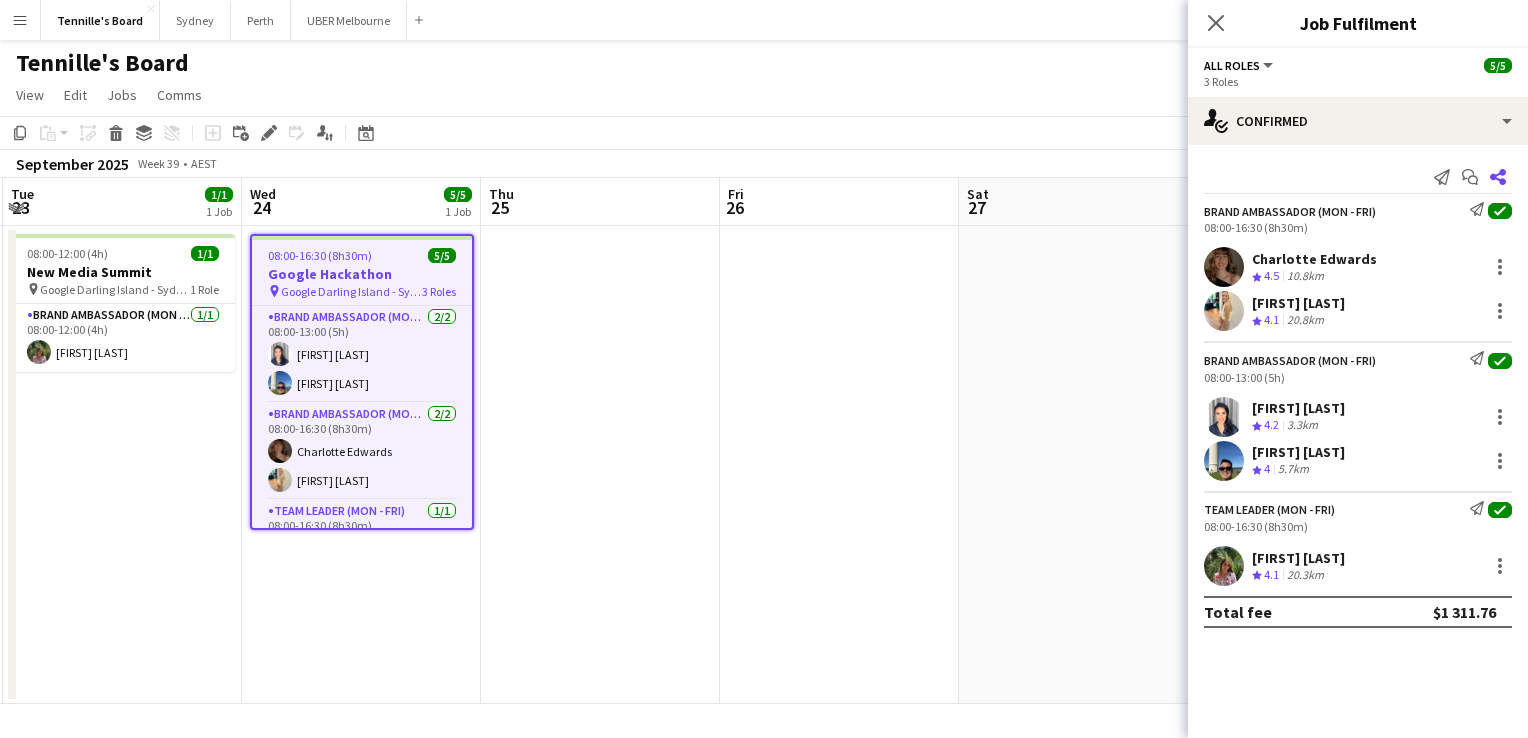 click on "Share" 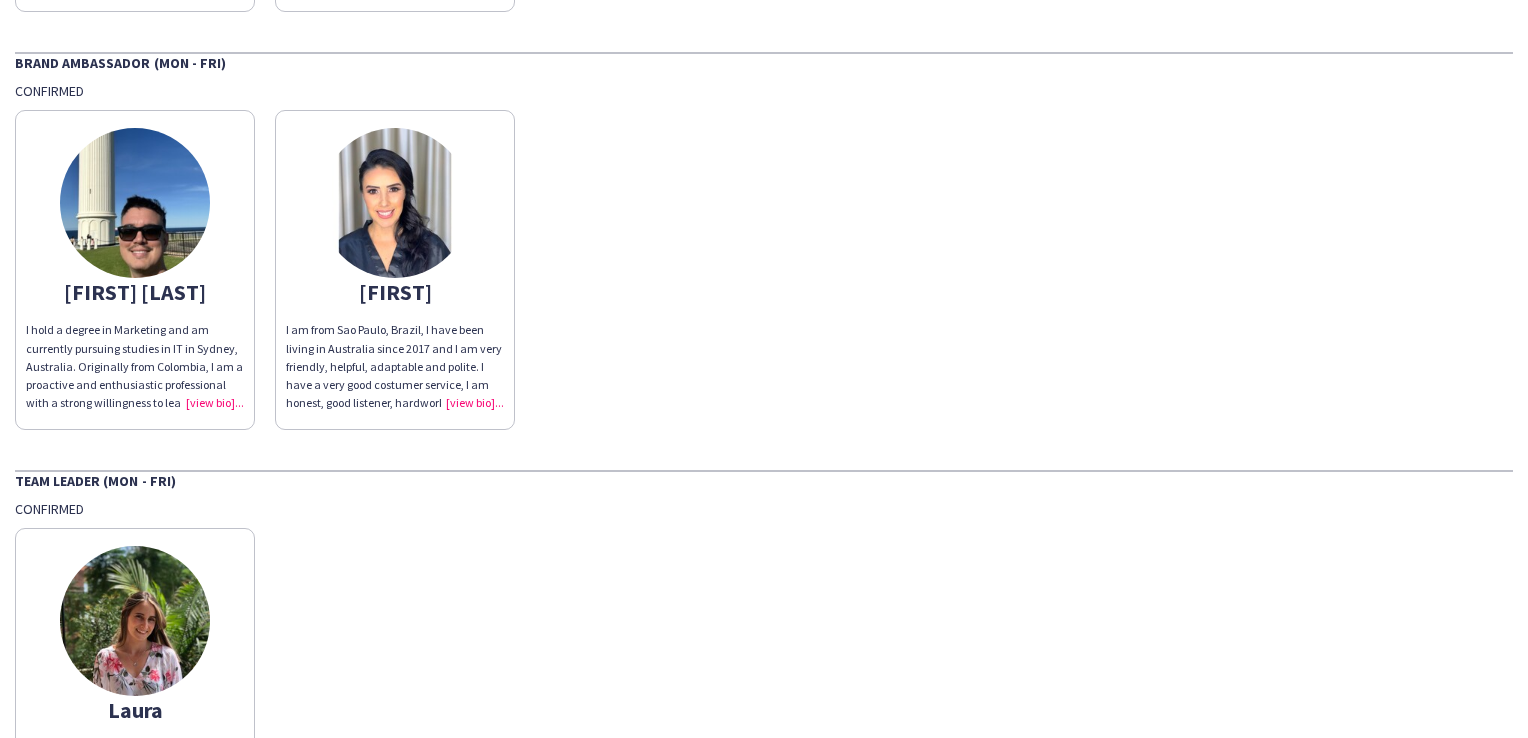 scroll, scrollTop: 0, scrollLeft: 0, axis: both 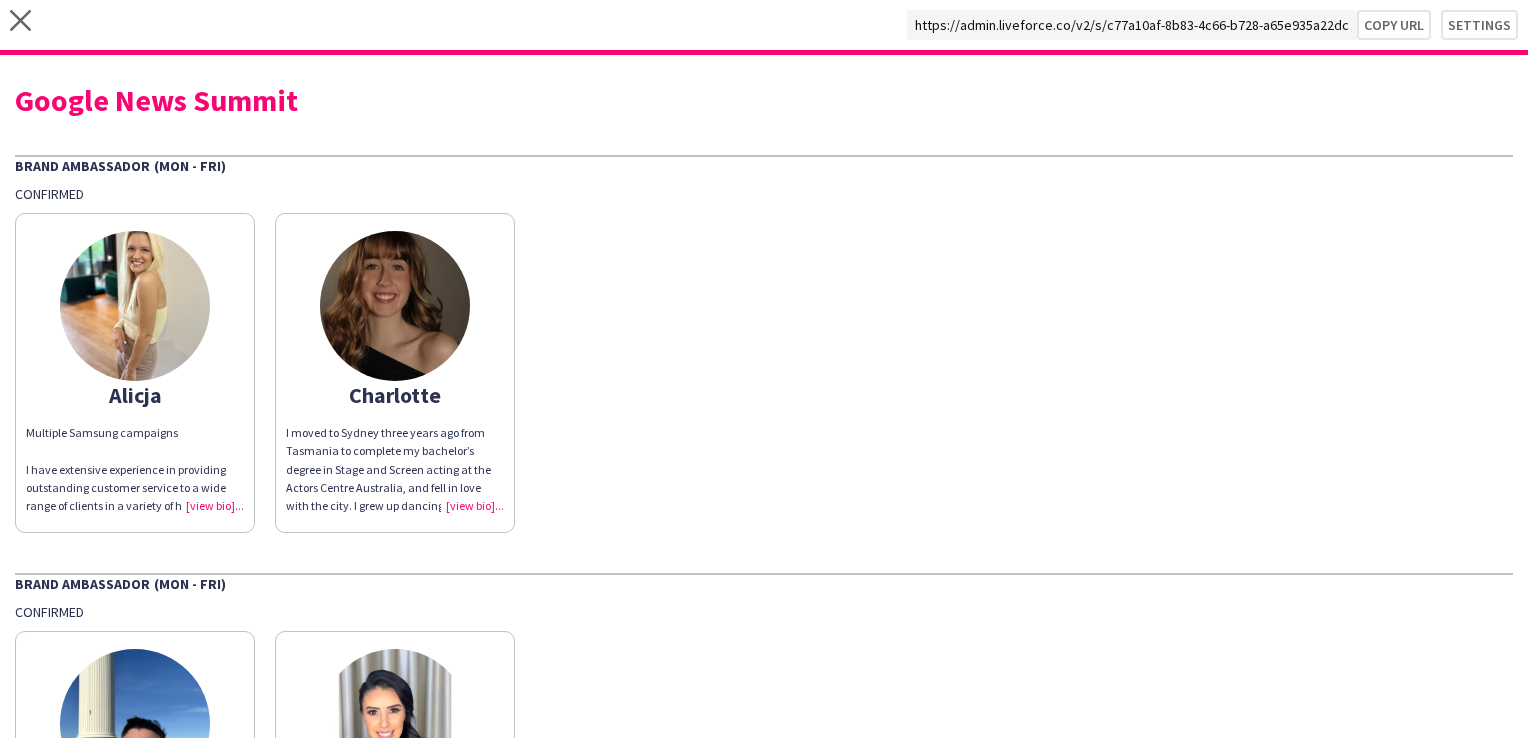 click on "[FIRST]
Multiple Samsung campaigns I have extensive experience in providing outstanding customer service to a wide range of clients in a variety of high-standard venues. I am self-motivated and I work for a brand reputation.  [FIRST]
I moved to Sydney three years ago from Tasmania to complete my bachelor’s degree in Stage and Screen acting at the Actors Centre Australia, and fell in love with the city. I grew up dancing all my life and have a huge passion for dance and musical theatre." 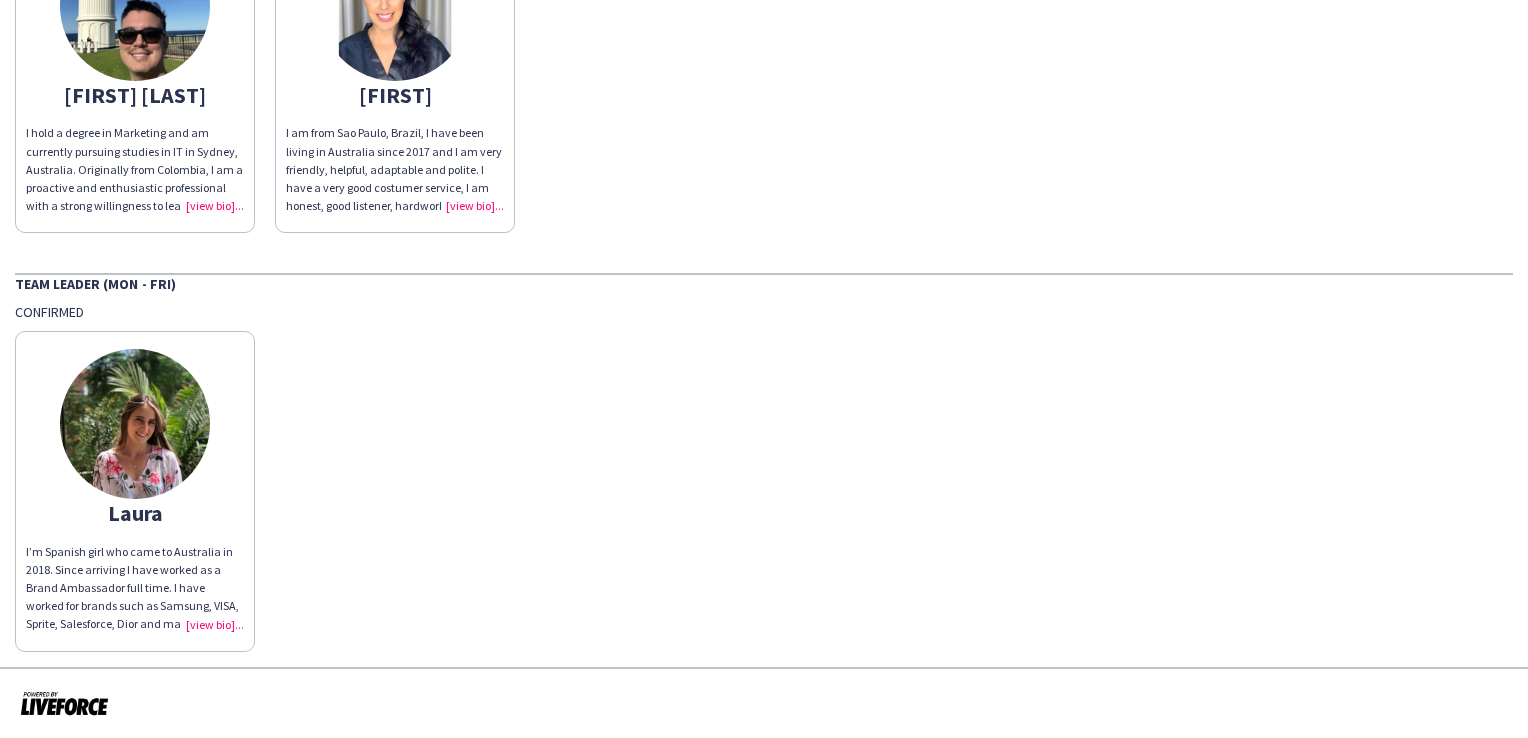 scroll, scrollTop: 0, scrollLeft: 0, axis: both 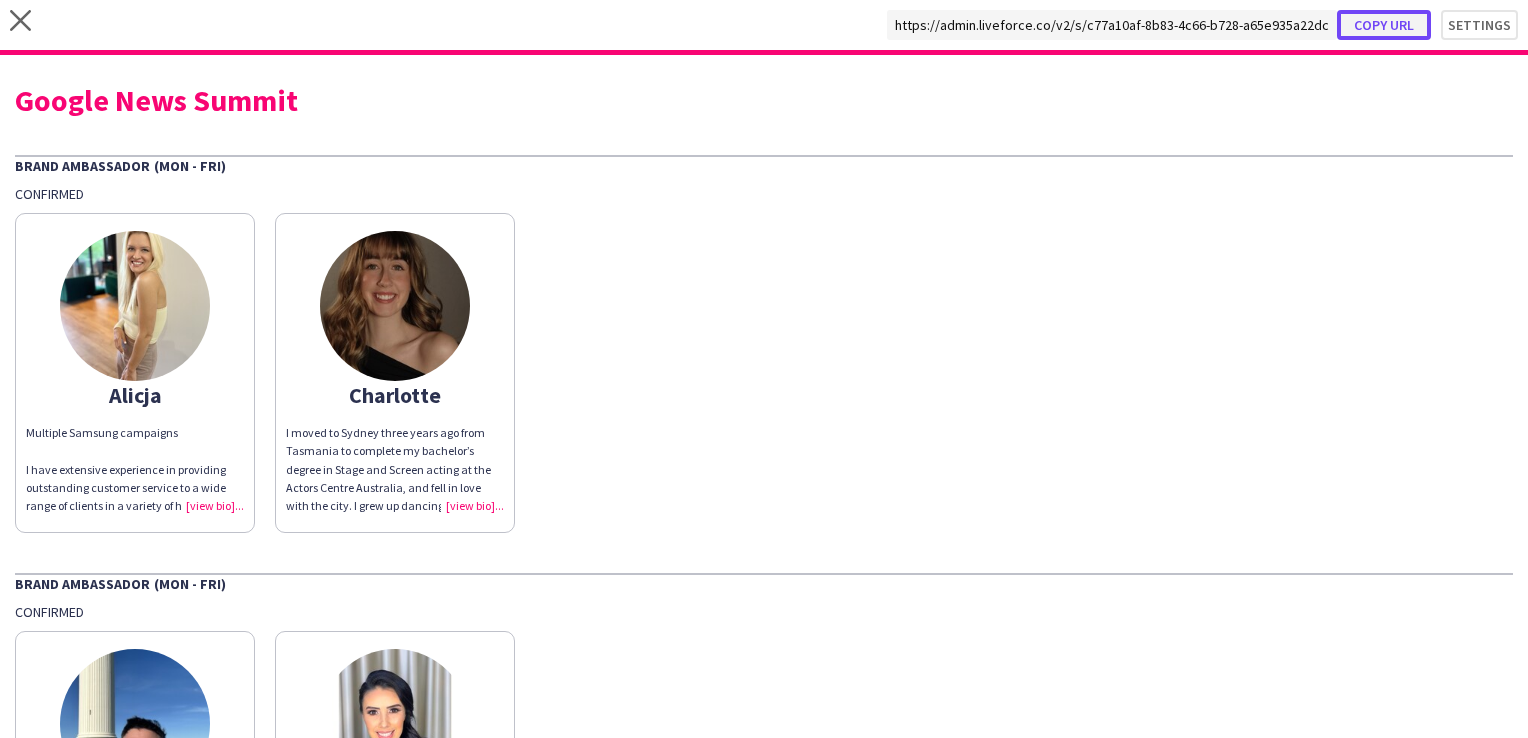 click on "Copy url" 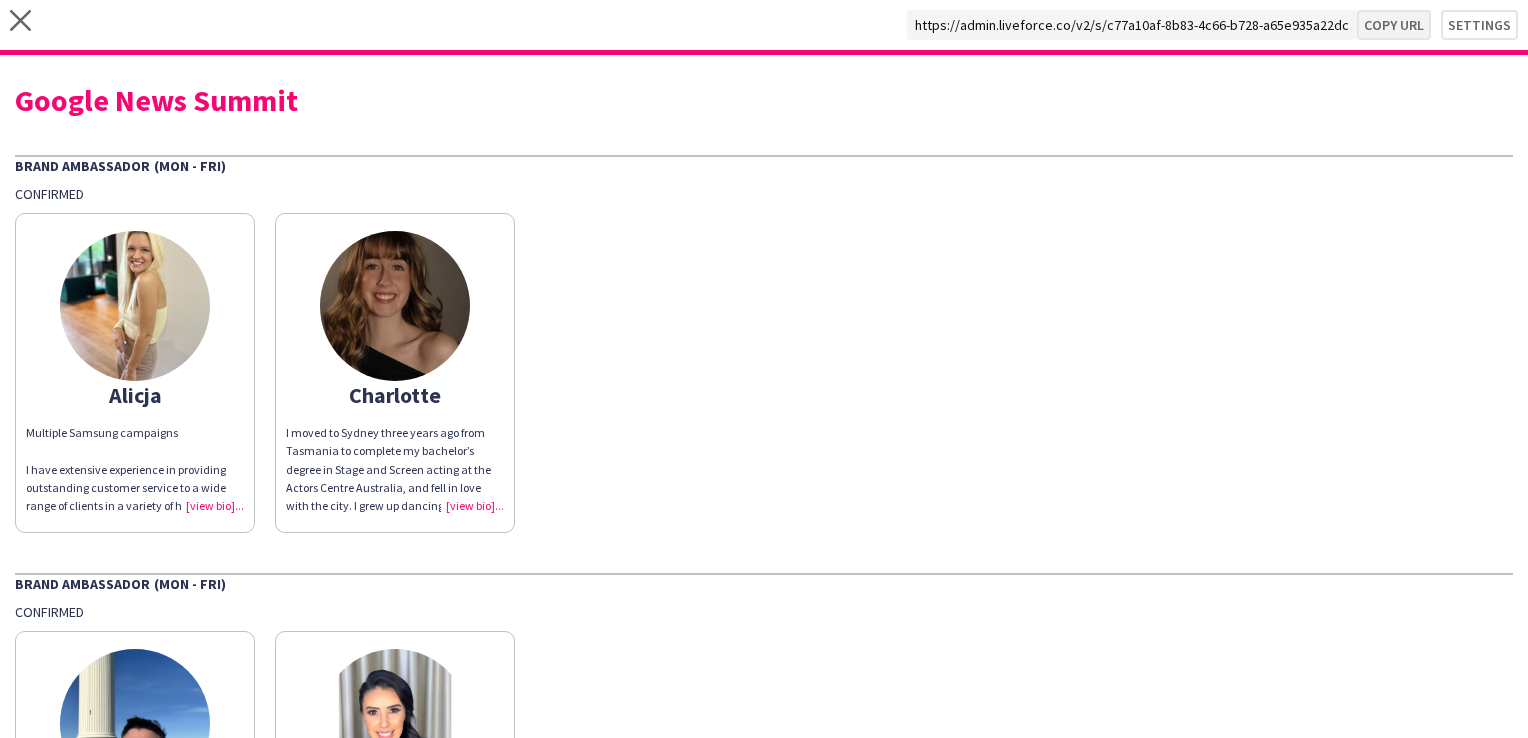 type on "**********" 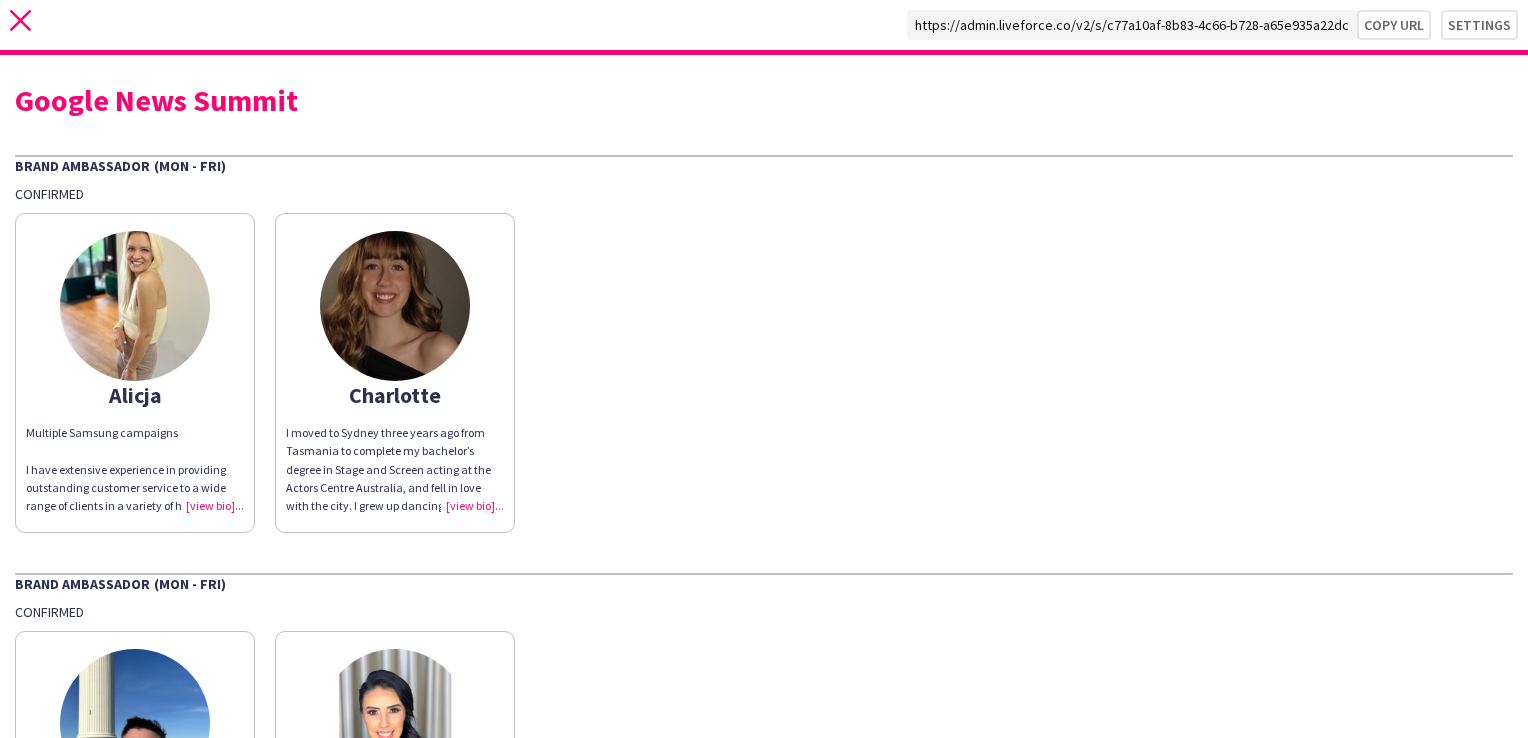click on "close" 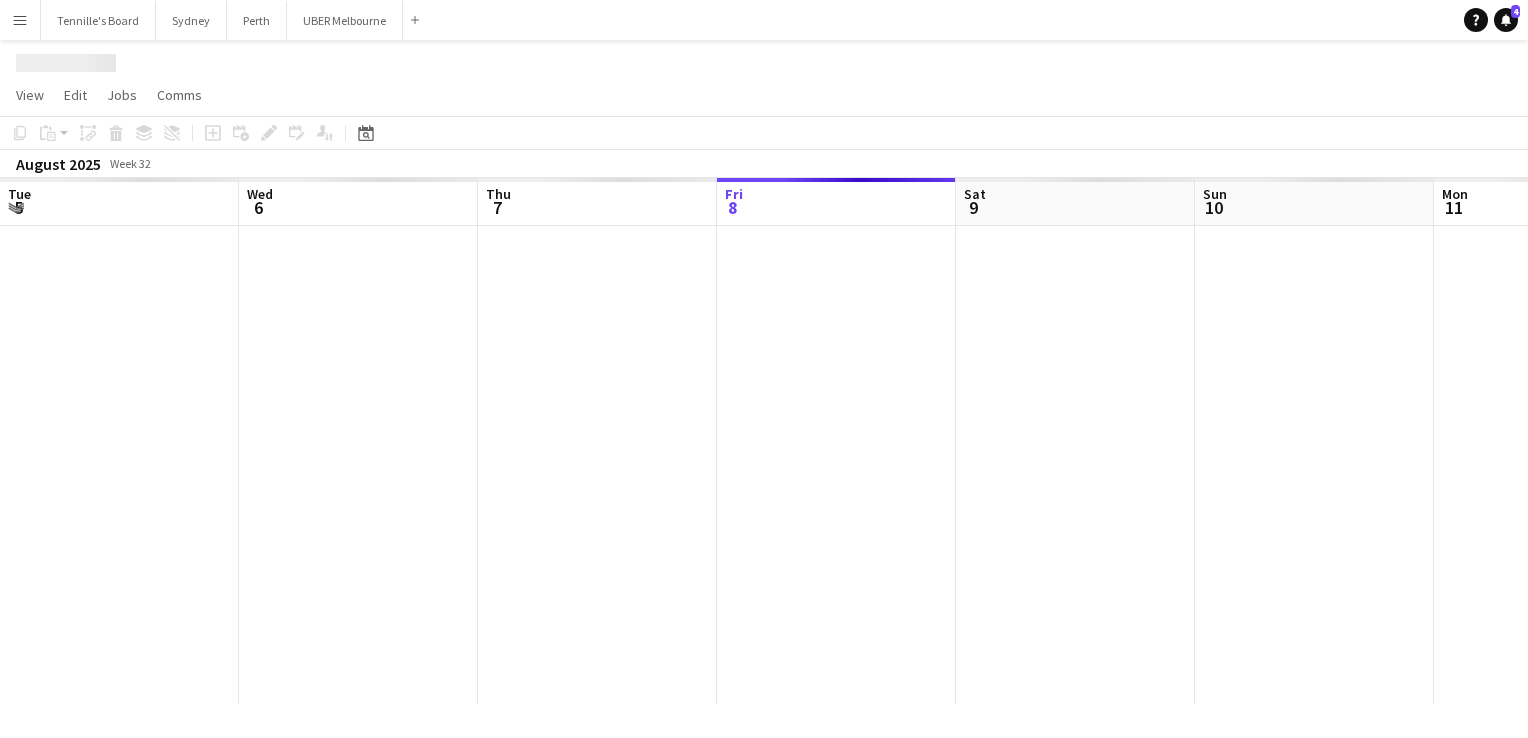 scroll, scrollTop: 0, scrollLeft: 478, axis: horizontal 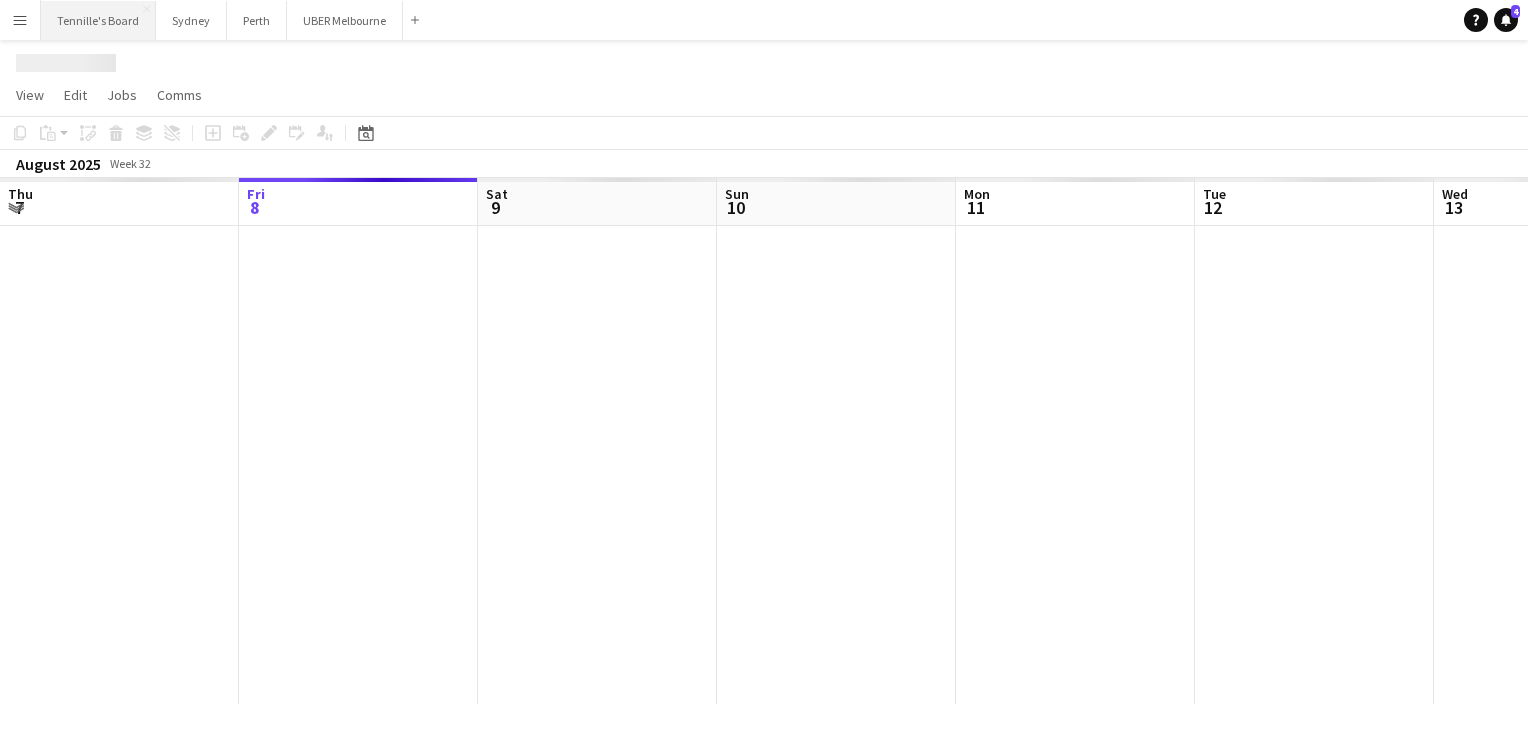 click on "[FIRST]'s Board
Close" at bounding box center (98, 20) 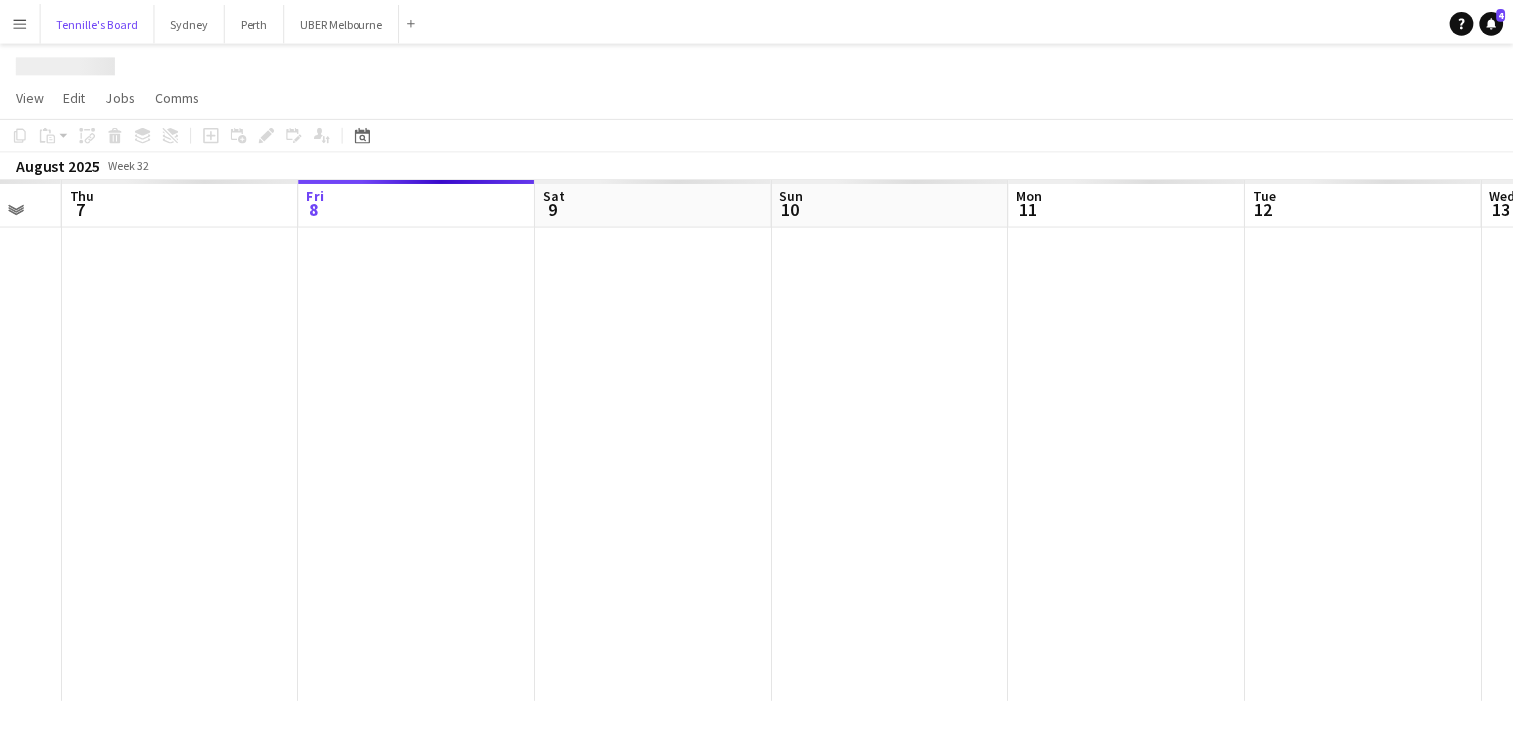 scroll, scrollTop: 0, scrollLeft: 578, axis: horizontal 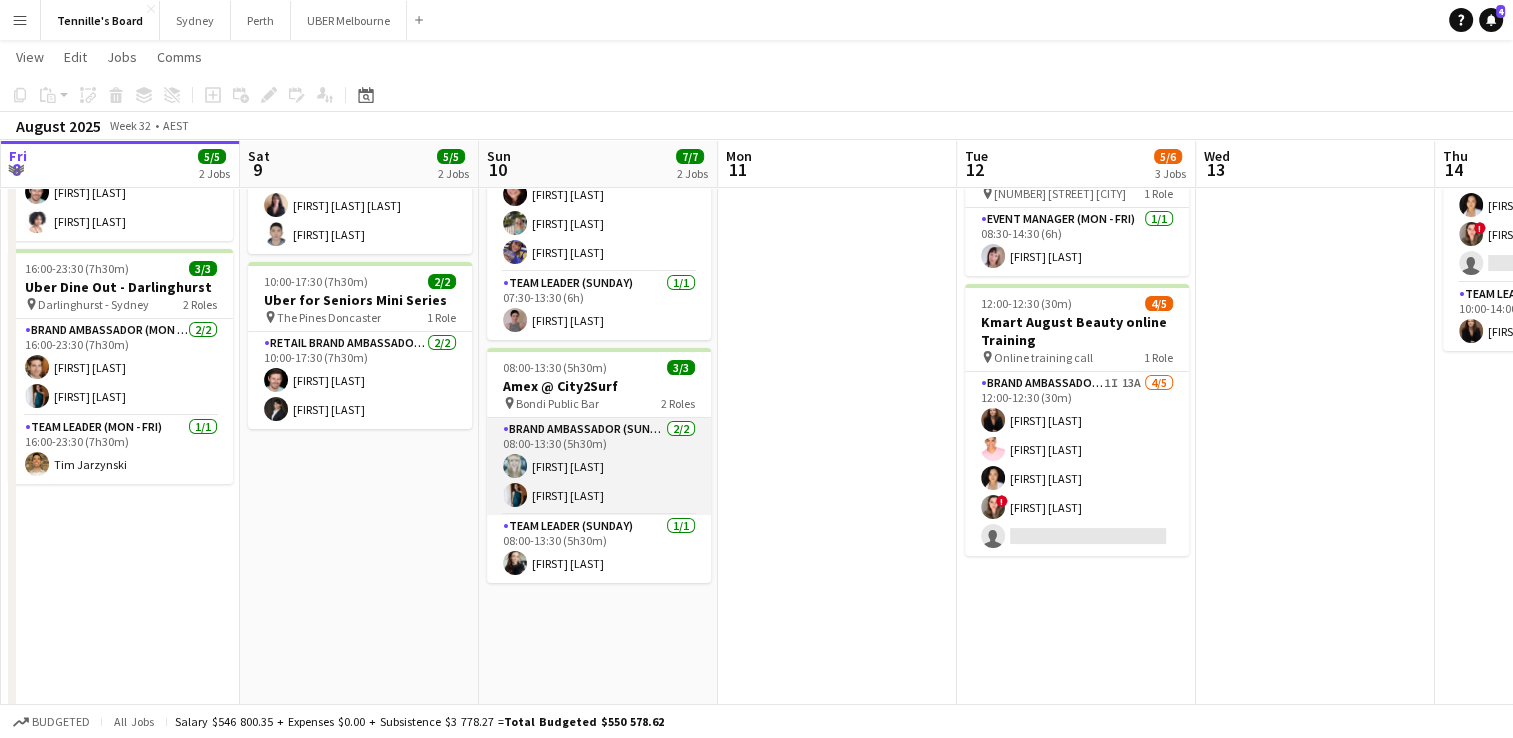click on "Brand Ambassador (Sunday)   2/2   08:00-13:30 (5h30m)
[FIRST] [LAST] [FIRST] [LAST]" at bounding box center (599, 466) 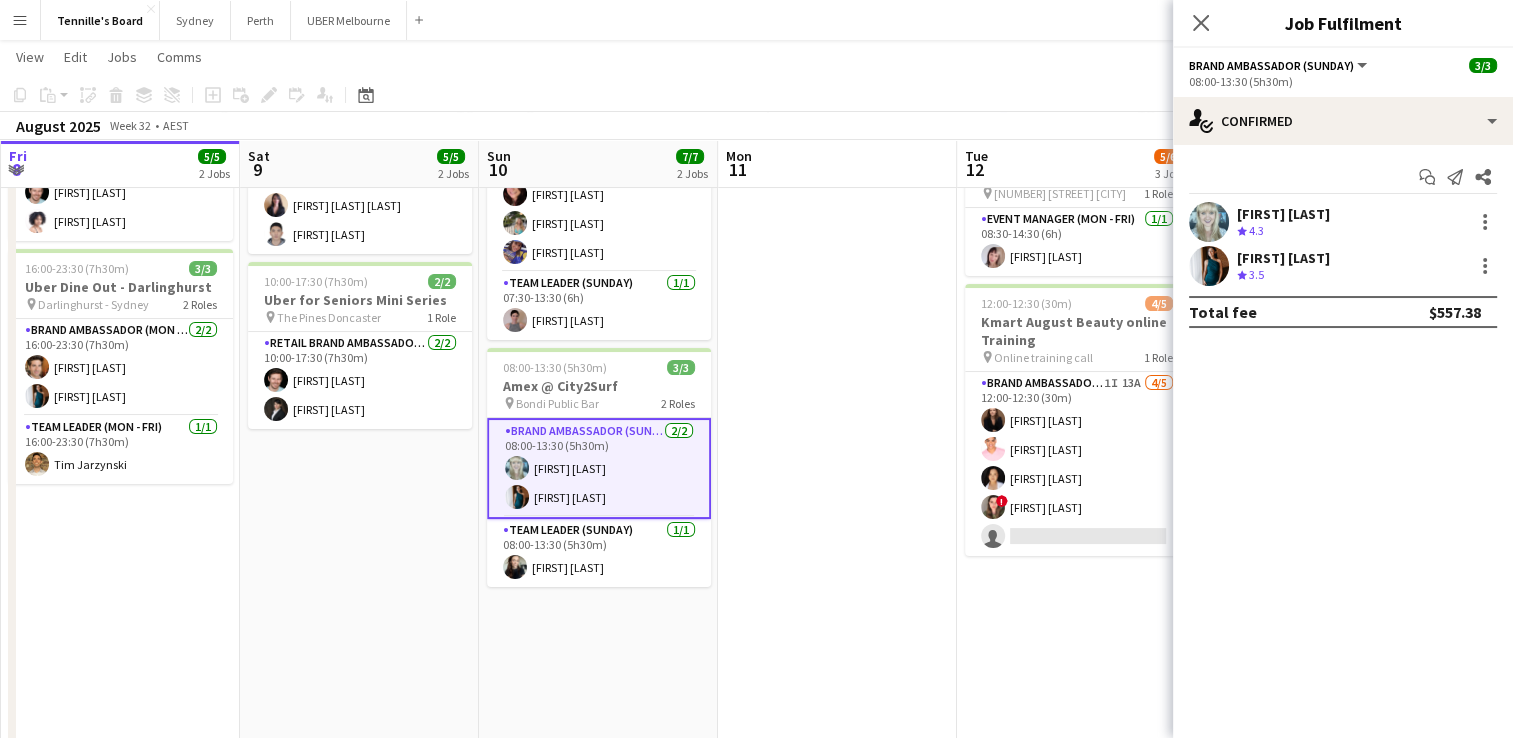 click on "[FIRST] [LAST]" at bounding box center [1283, 258] 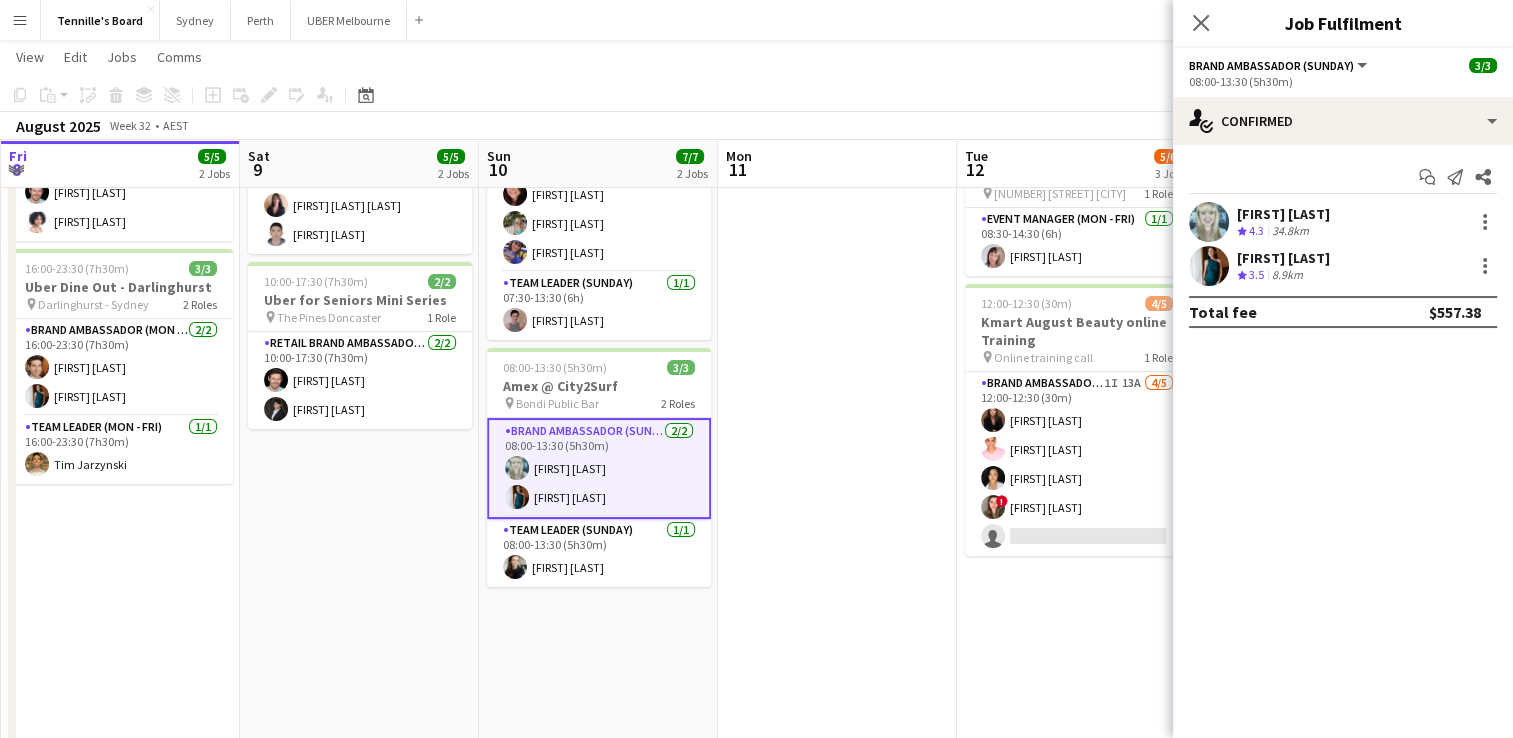 click on "[FIRST] [LAST]" at bounding box center (1283, 258) 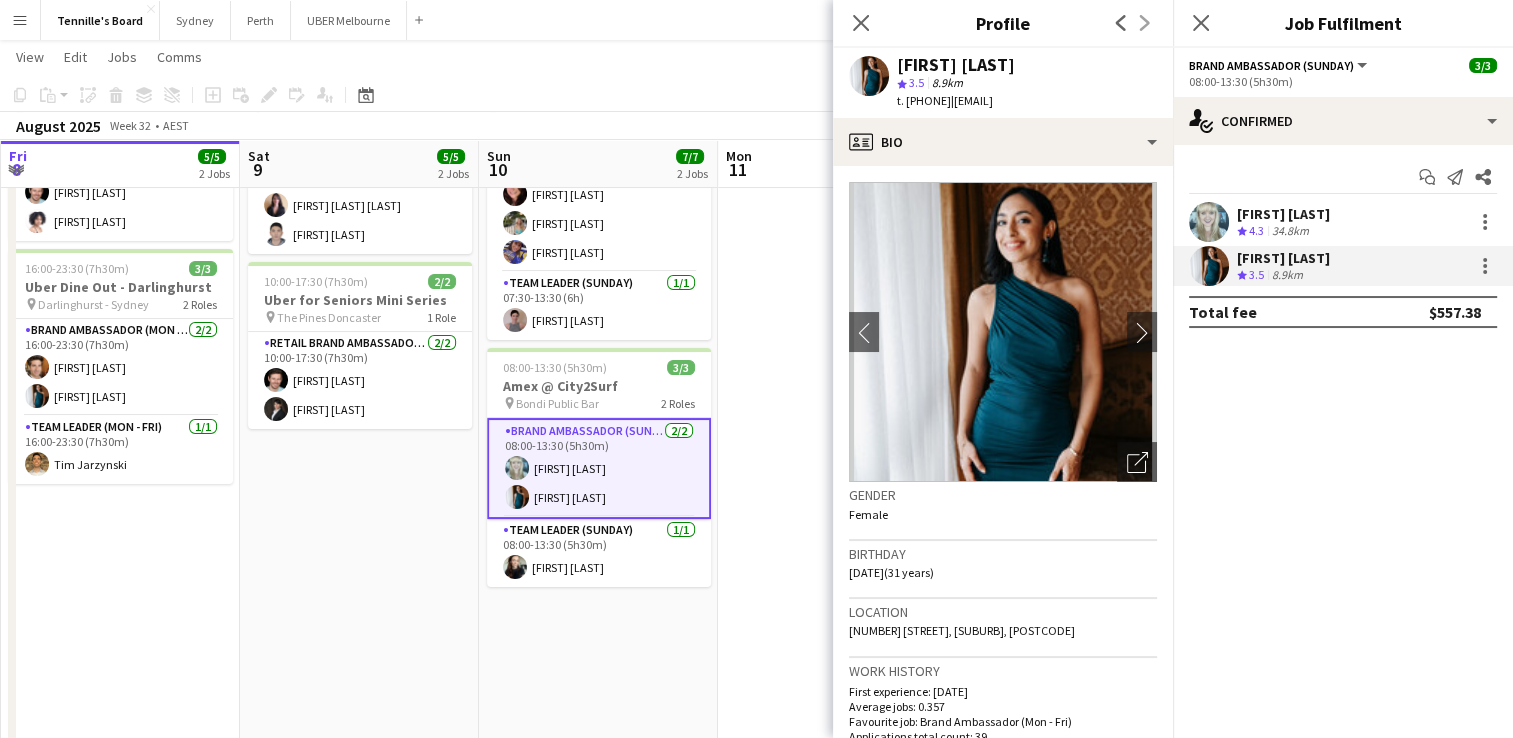 drag, startPoint x: 1099, startPoint y: 100, endPoint x: 988, endPoint y: 105, distance: 111.11256 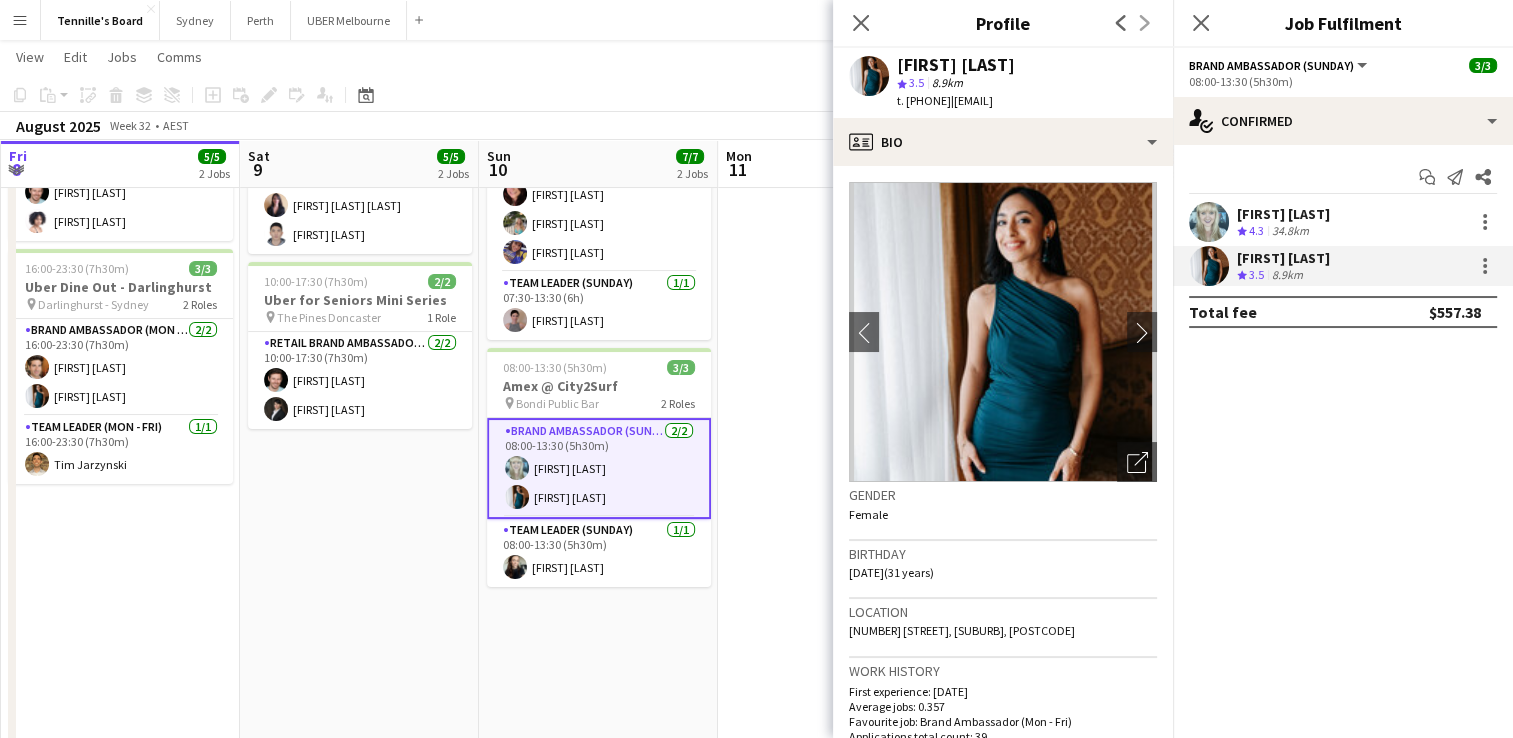 click on "[FIRST] [LAST]" at bounding box center [1283, 214] 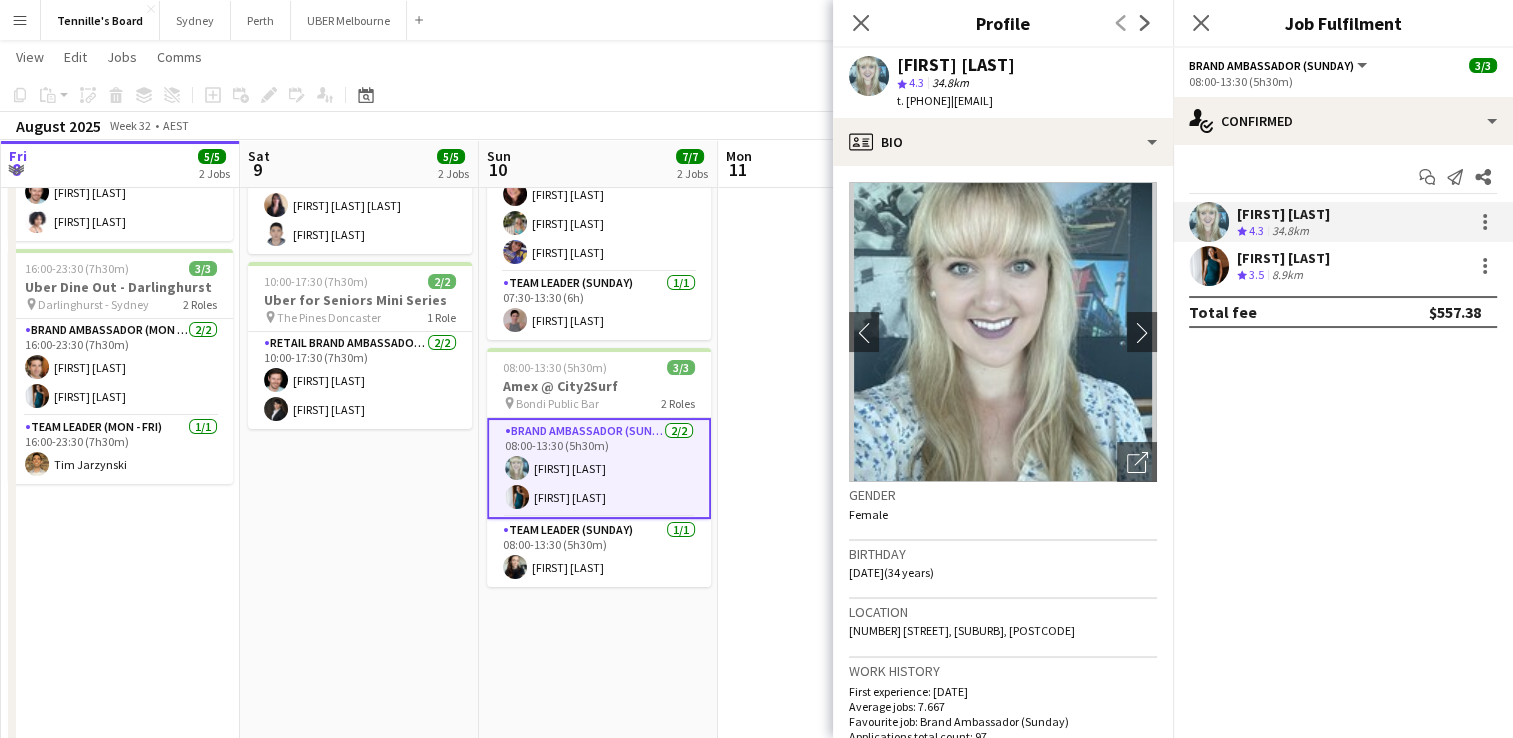 drag, startPoint x: 1150, startPoint y: 104, endPoint x: 987, endPoint y: 108, distance: 163.04907 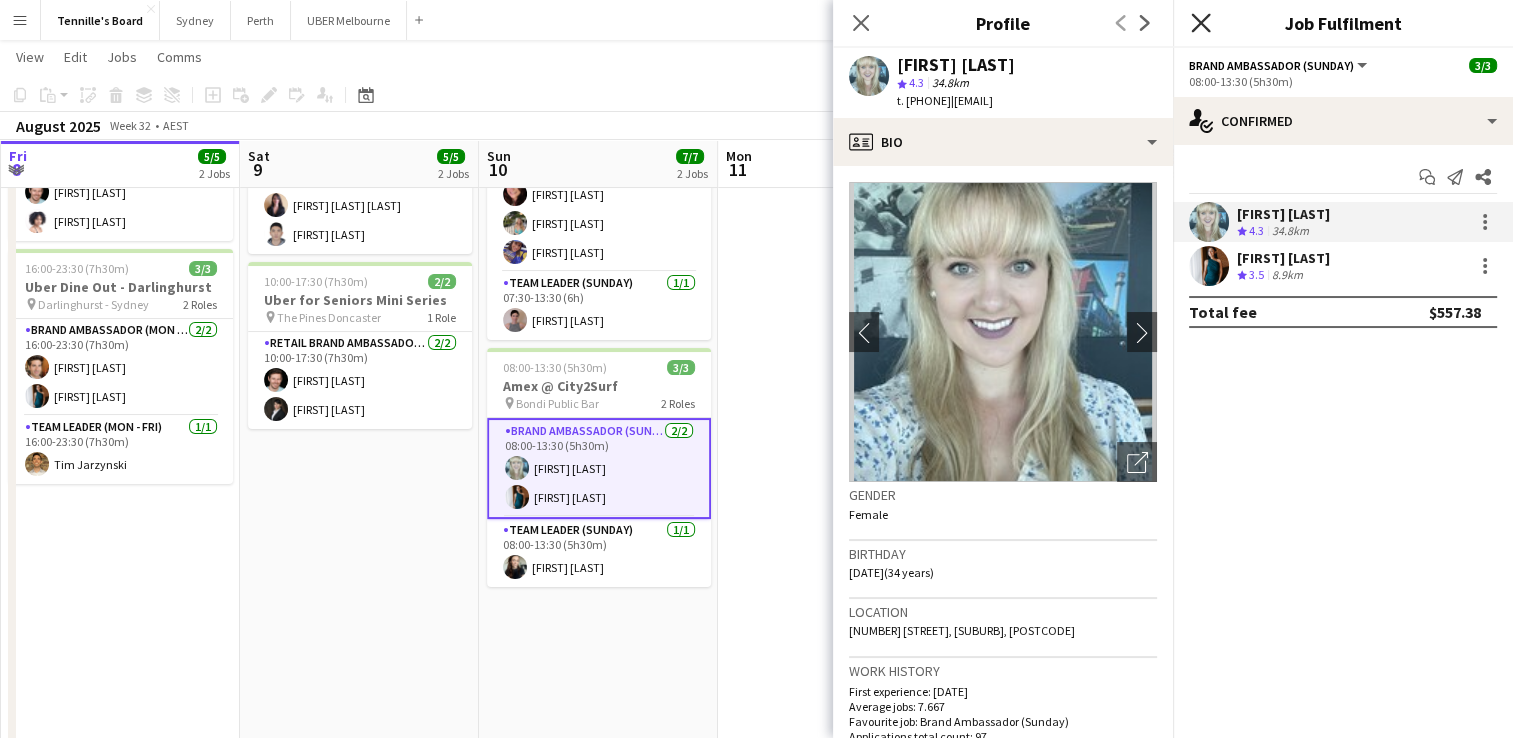 click on "Close pop-in" 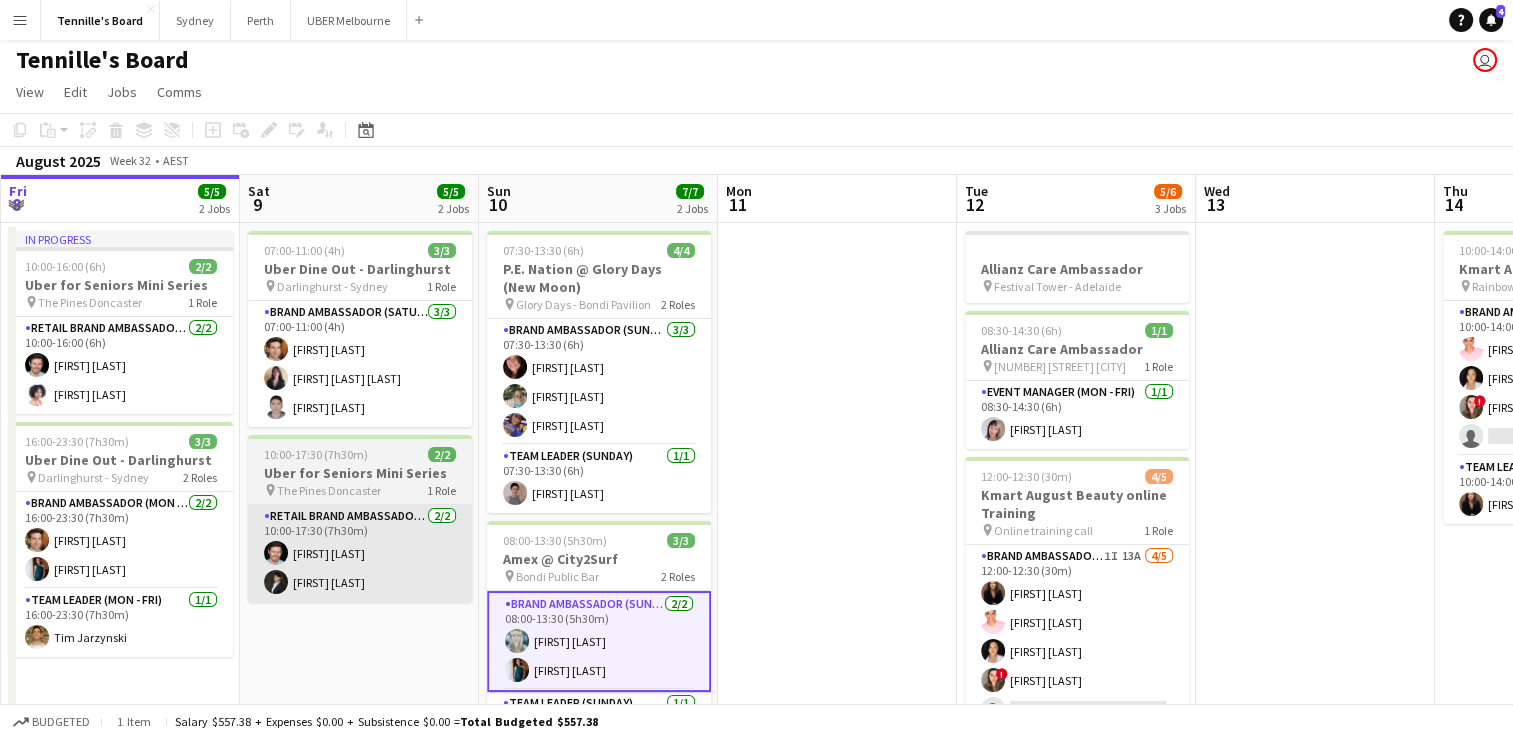 scroll, scrollTop: 2, scrollLeft: 0, axis: vertical 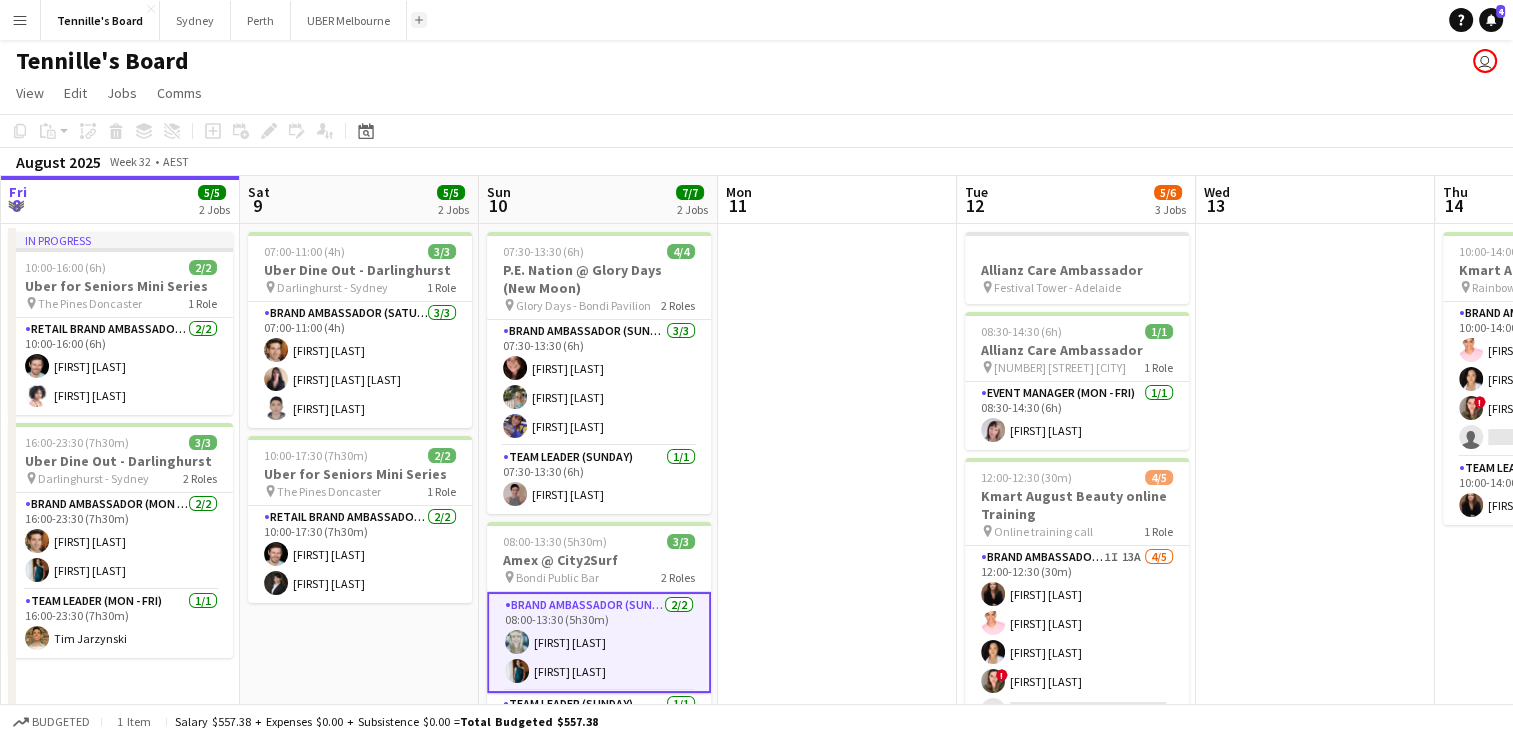click on "Add" at bounding box center (419, 20) 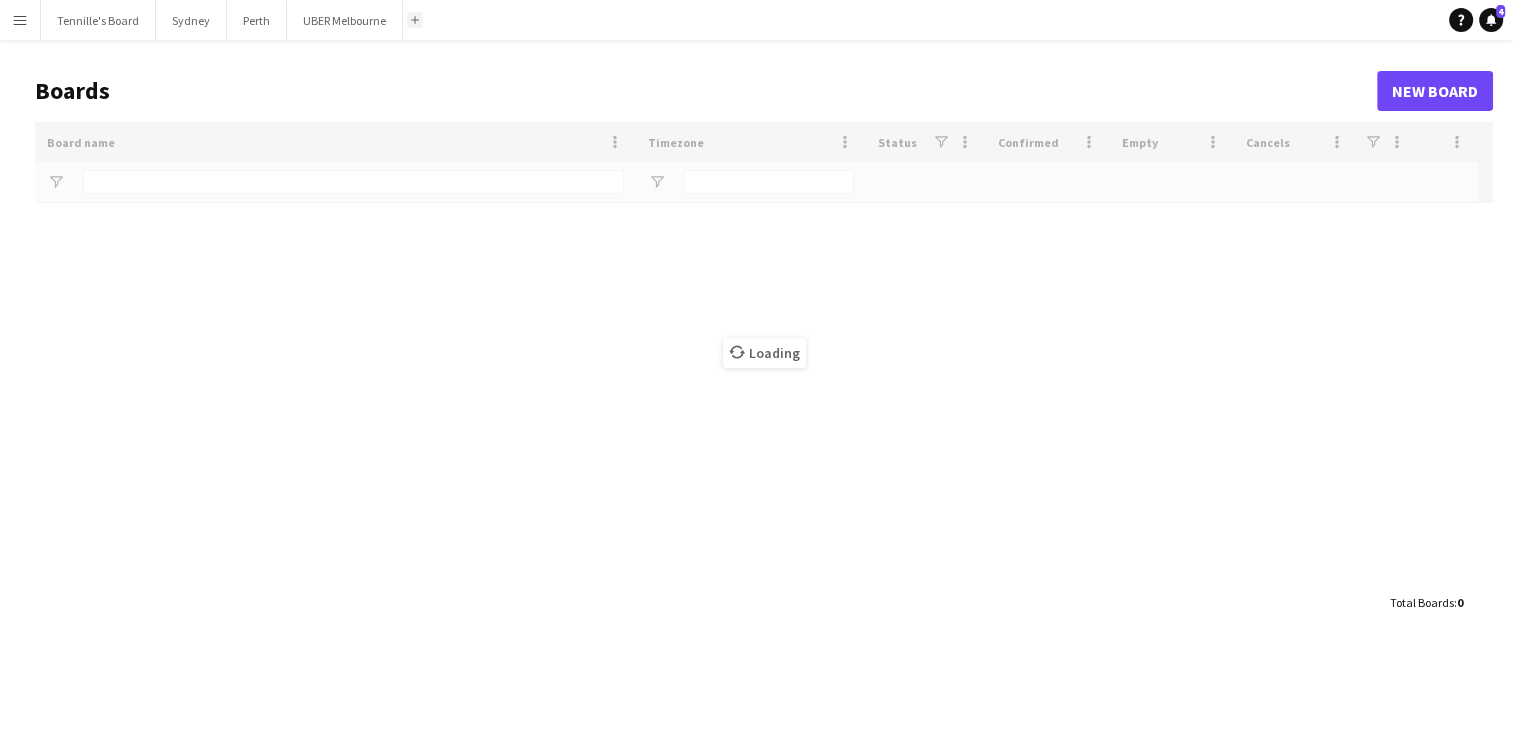 scroll, scrollTop: 0, scrollLeft: 0, axis: both 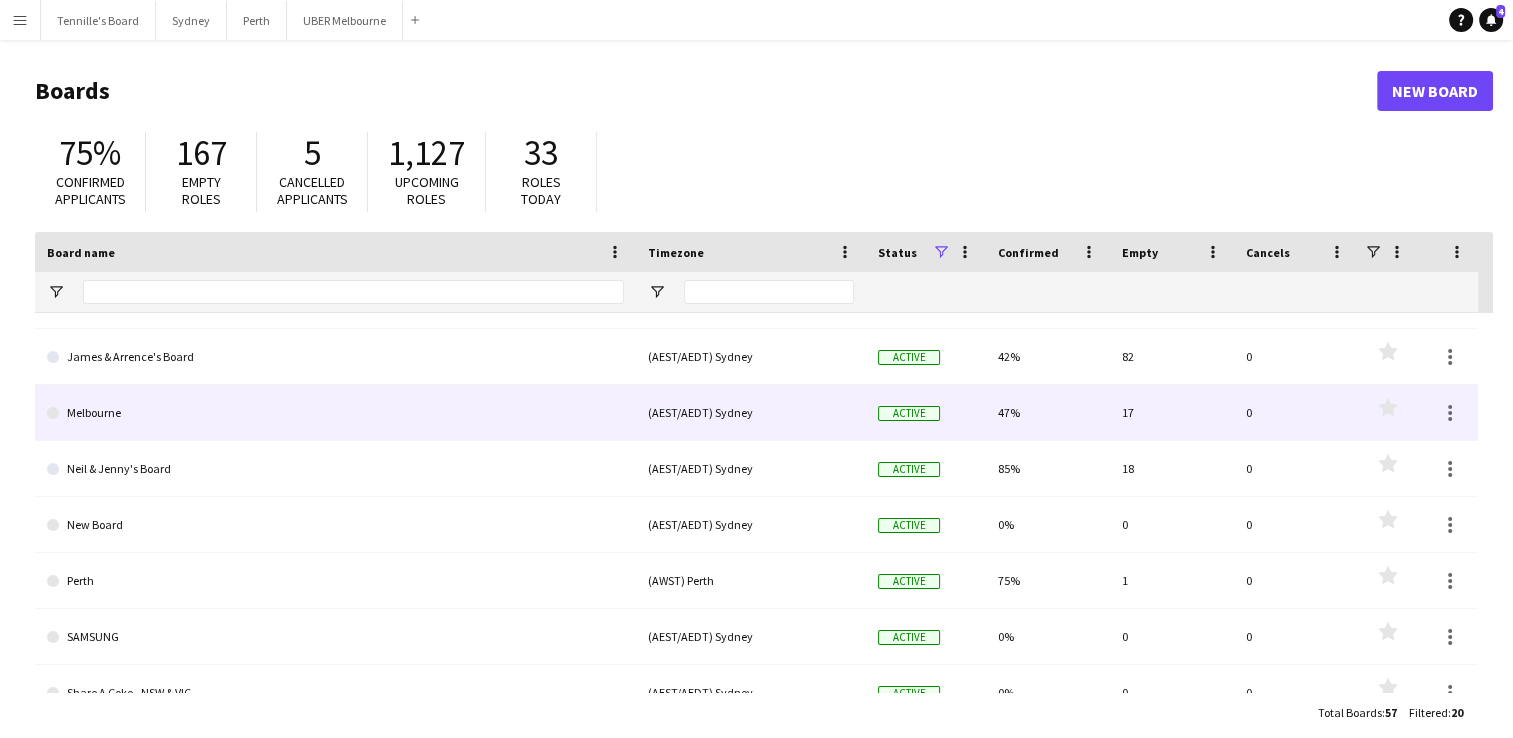 click on "Melbourne" 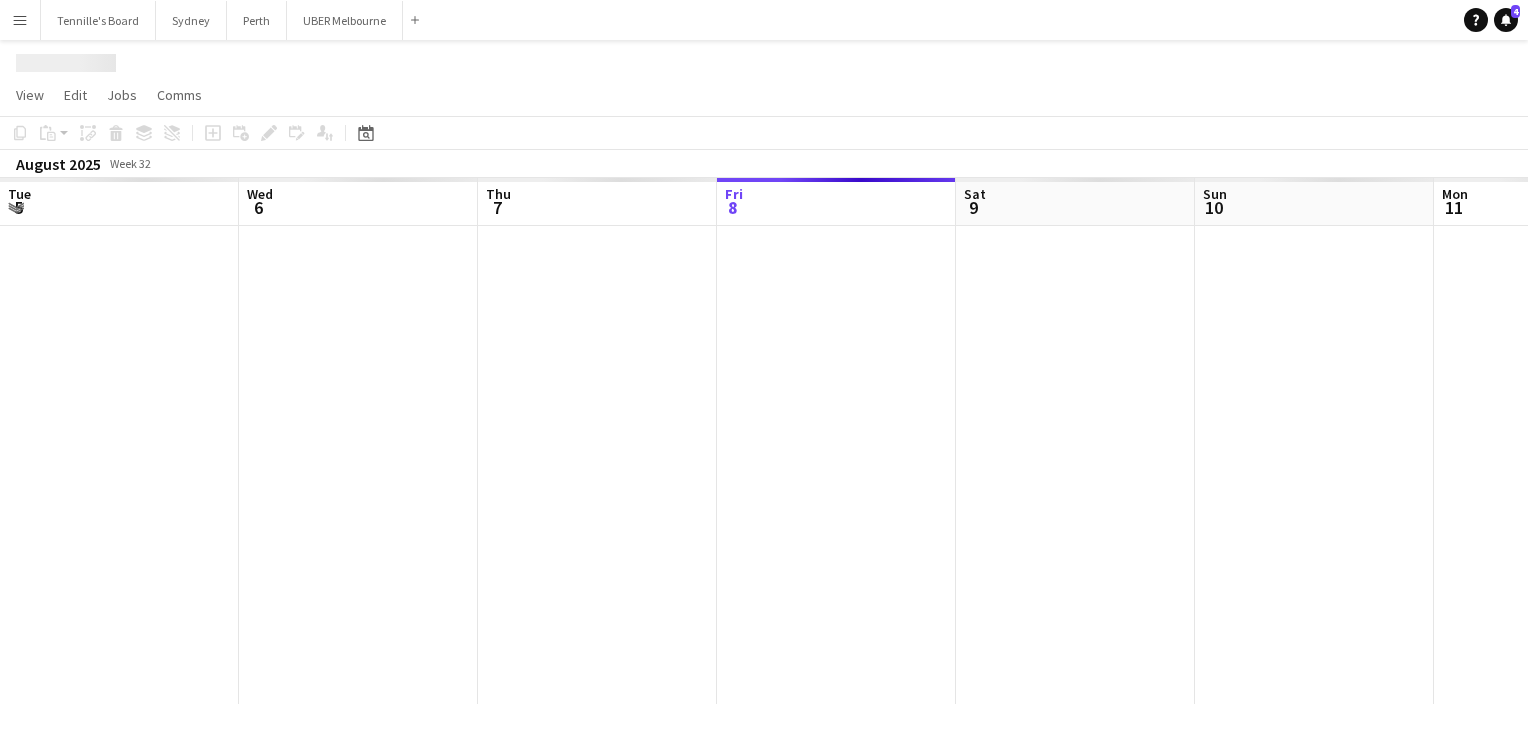 scroll, scrollTop: 0, scrollLeft: 478, axis: horizontal 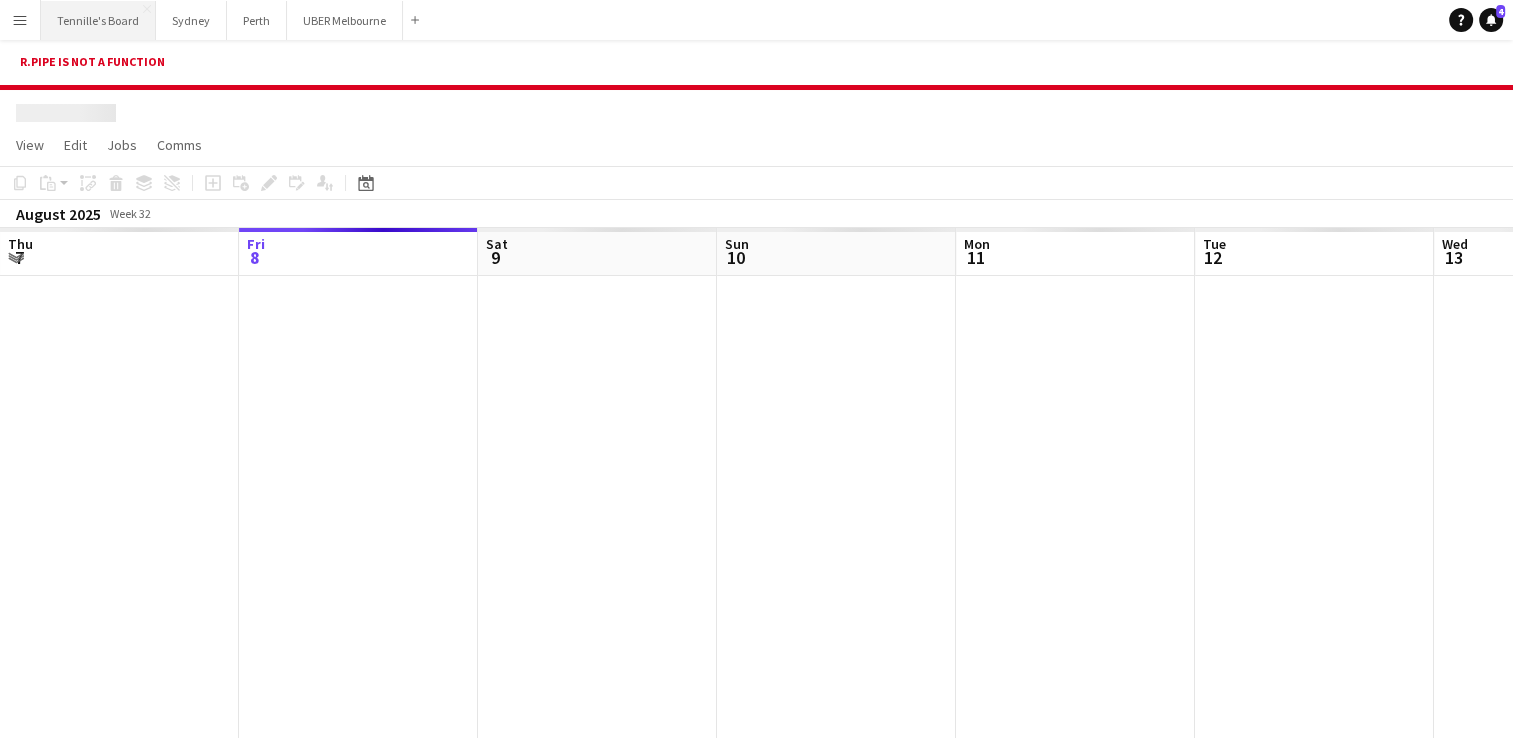 click on "[FIRST]'s Board
Close" at bounding box center [98, 20] 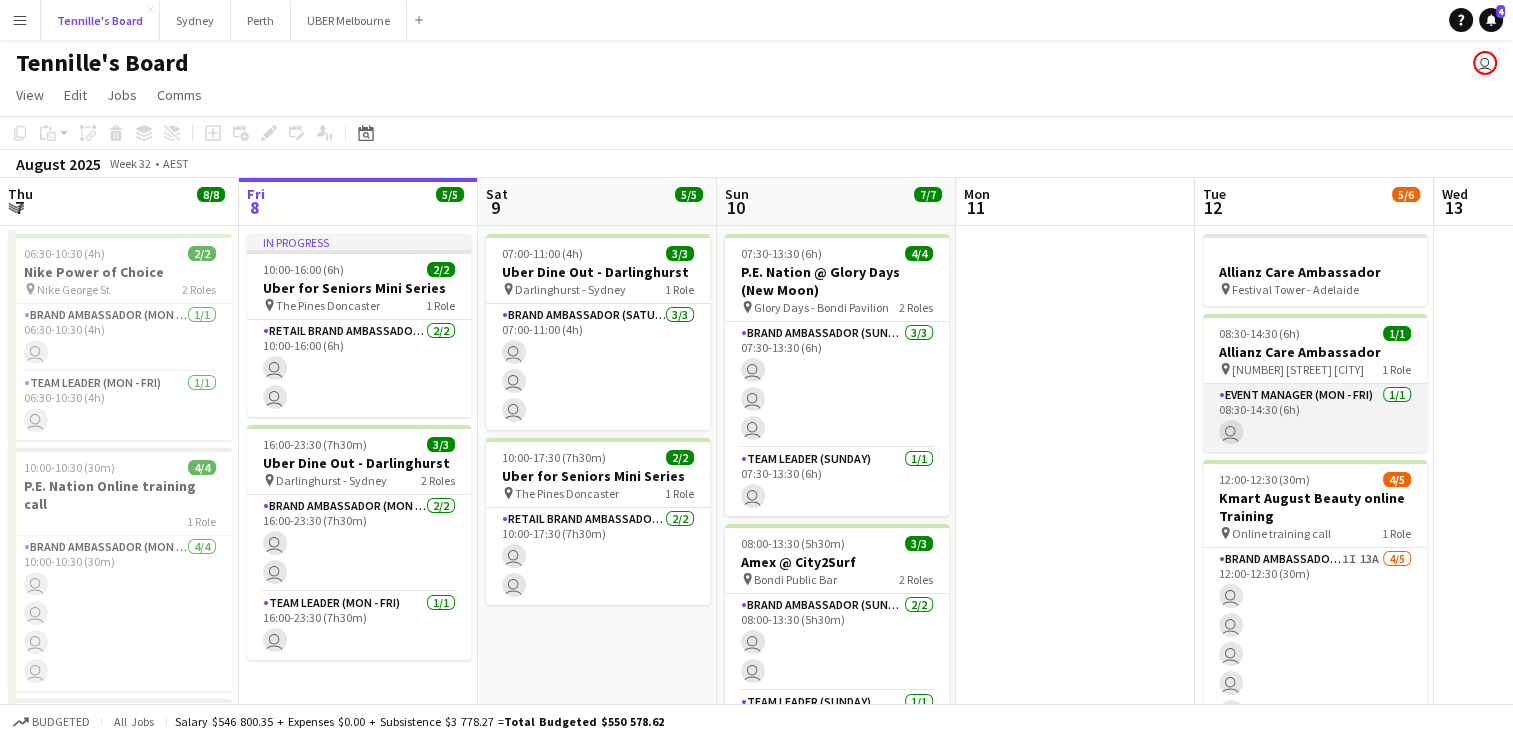scroll, scrollTop: 0, scrollLeft: 535, axis: horizontal 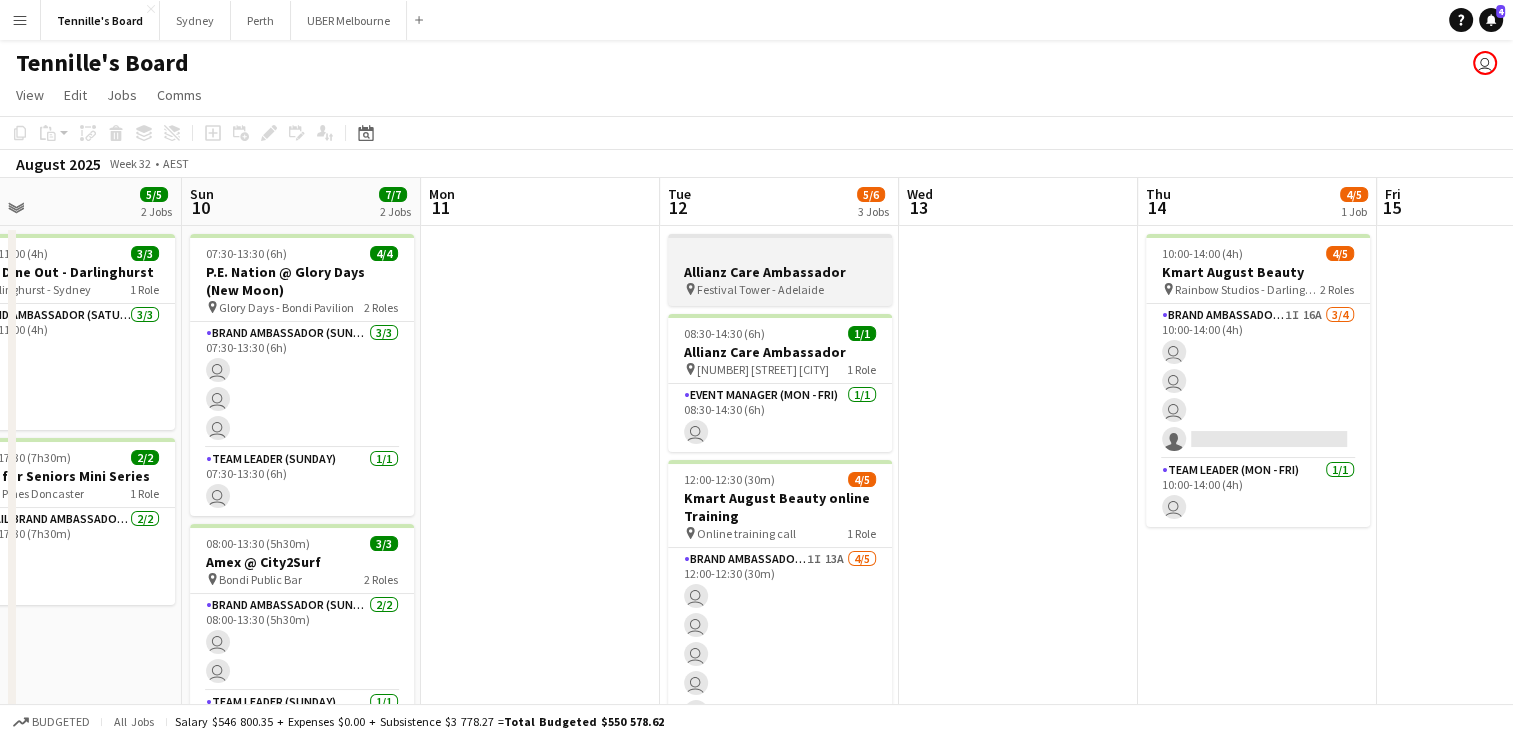 click on "Allianz Care Ambassador" at bounding box center [780, 272] 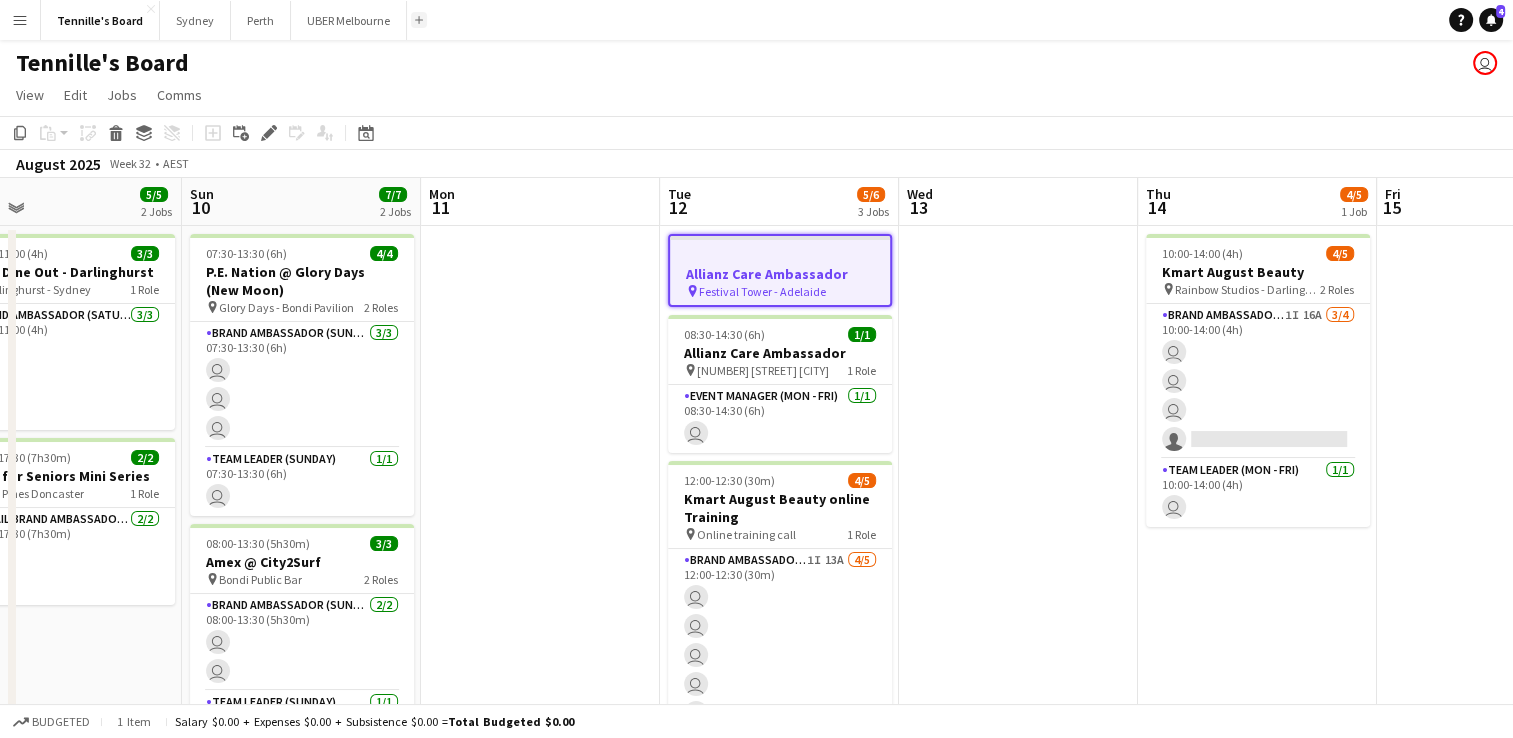 click on "Add" at bounding box center [419, 20] 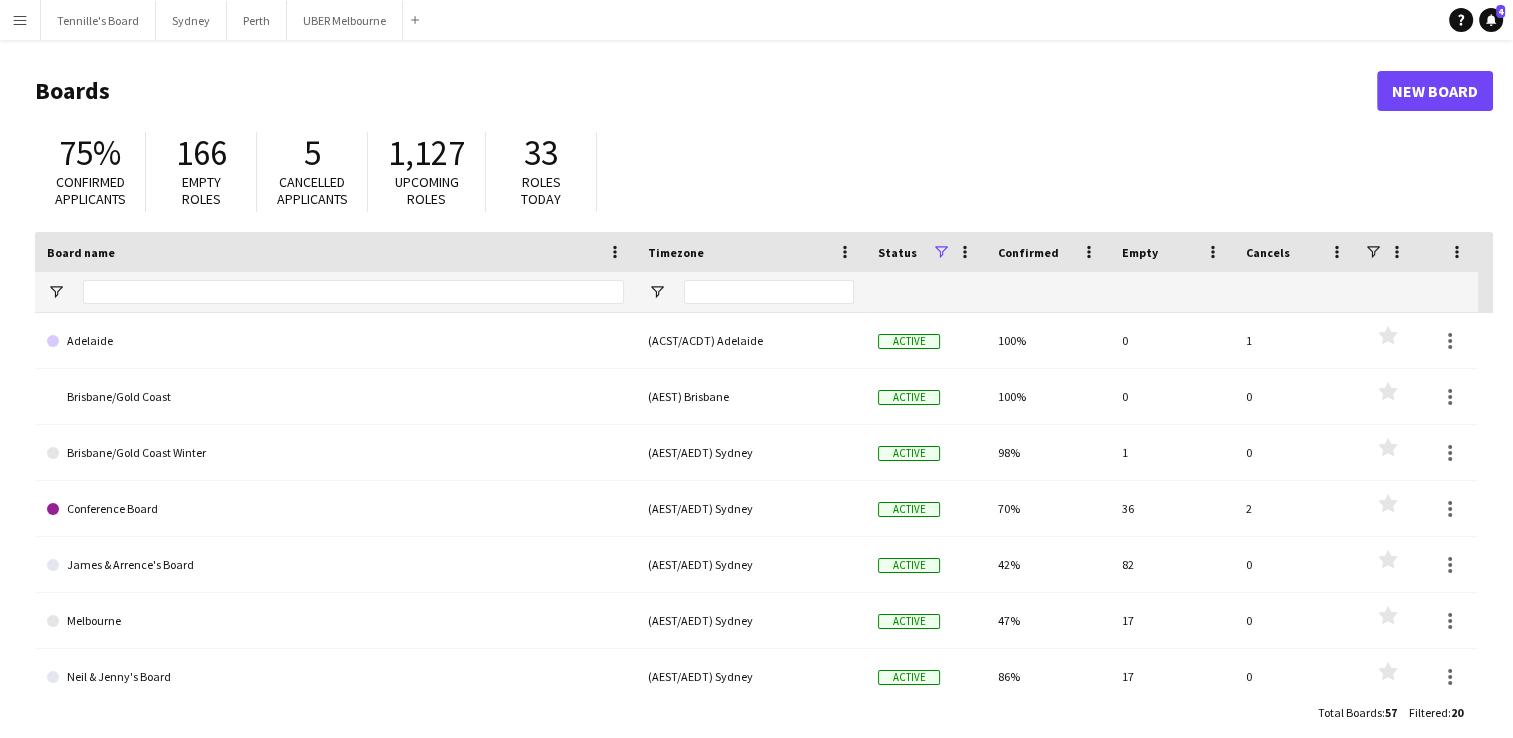 click on "Adelaide  (ACST/ACDT) Adelaide Active 100% 0 1
Favourites
Brisbane/Gold Coast  (AEST) Brisbane Active 100% 0 0
Favourites
Brisbane/Gold Coast Winter  (AEST/AEDT) Sydney Active 98% 1 0
Favourites
Conference Board  (AEST/AEDT) Sydney Active 70% 36 2
Favourites
James & Arrence's Board  (AEST/AEDT) Sydney Active 42% 82 0
Favourites
Melbourne   (AEST/AEDT) Sydney Active 47% 17 0
Favourites
Neil & Jenny's Board  (AEST/AEDT) Sydney Active 86% 17 0
Favourites
New Board  (AEST/AEDT) Sydney Active 0% 0 0
Favourites
Perth  (AWST) Perth Active 75% 1 0
Favourites
SAMSUNG  (AEST/AEDT) Sydney Active 0% 0 0
Favourites
Share A Coke - NSW & VIC  (AEST/AEDT) Sydney Active 0% 0 0
Favourites
Share a Coke - QLD  (AEST) Brisbane Active 0% 0 0
Favourites
Share A Coke - SA  (ACST/ACDT) Adelaide Active 0% 0 0
Favourites
Share A Coke - Tasmania  (AEST/AEDT) Hobart Active 0% 0 0
Favourites" 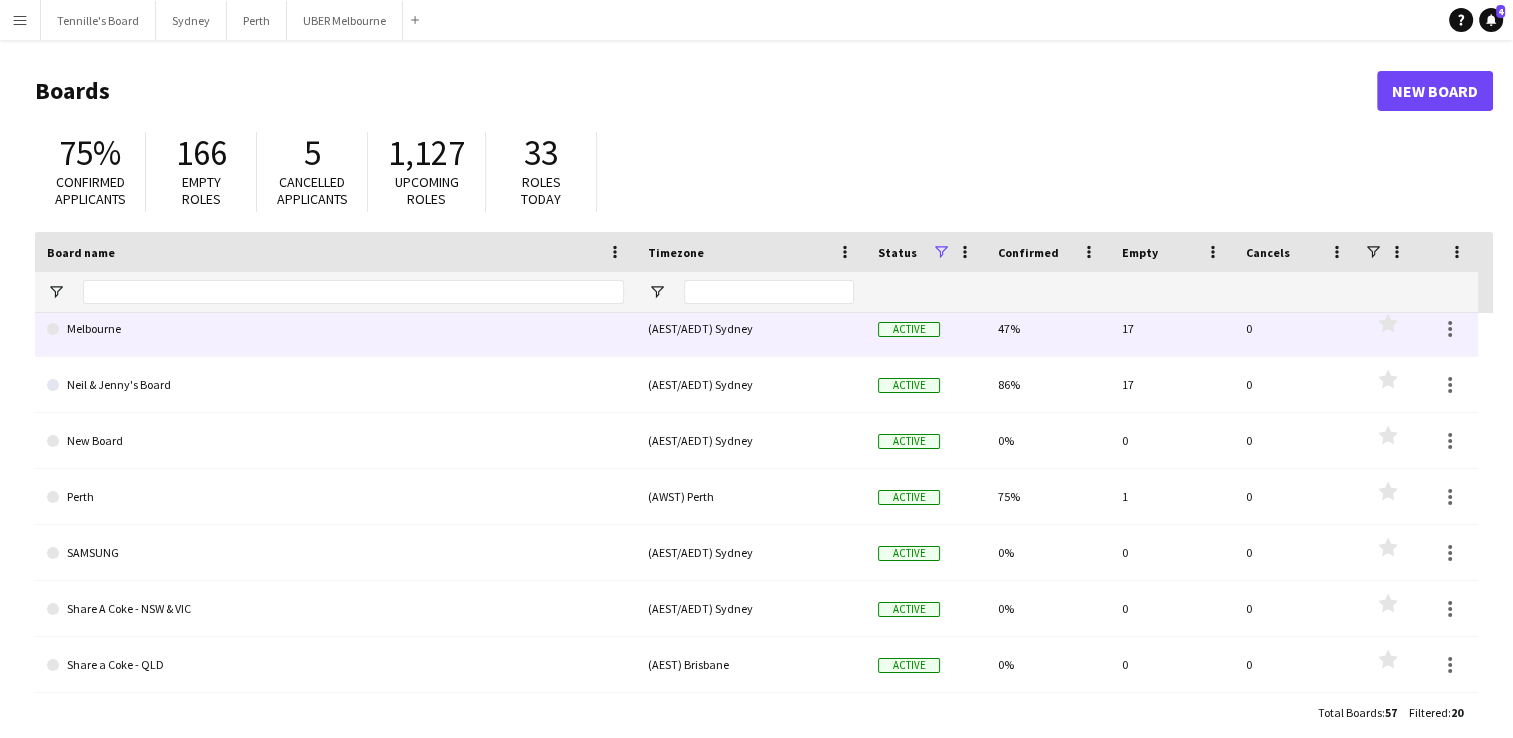 scroll, scrollTop: 0, scrollLeft: 0, axis: both 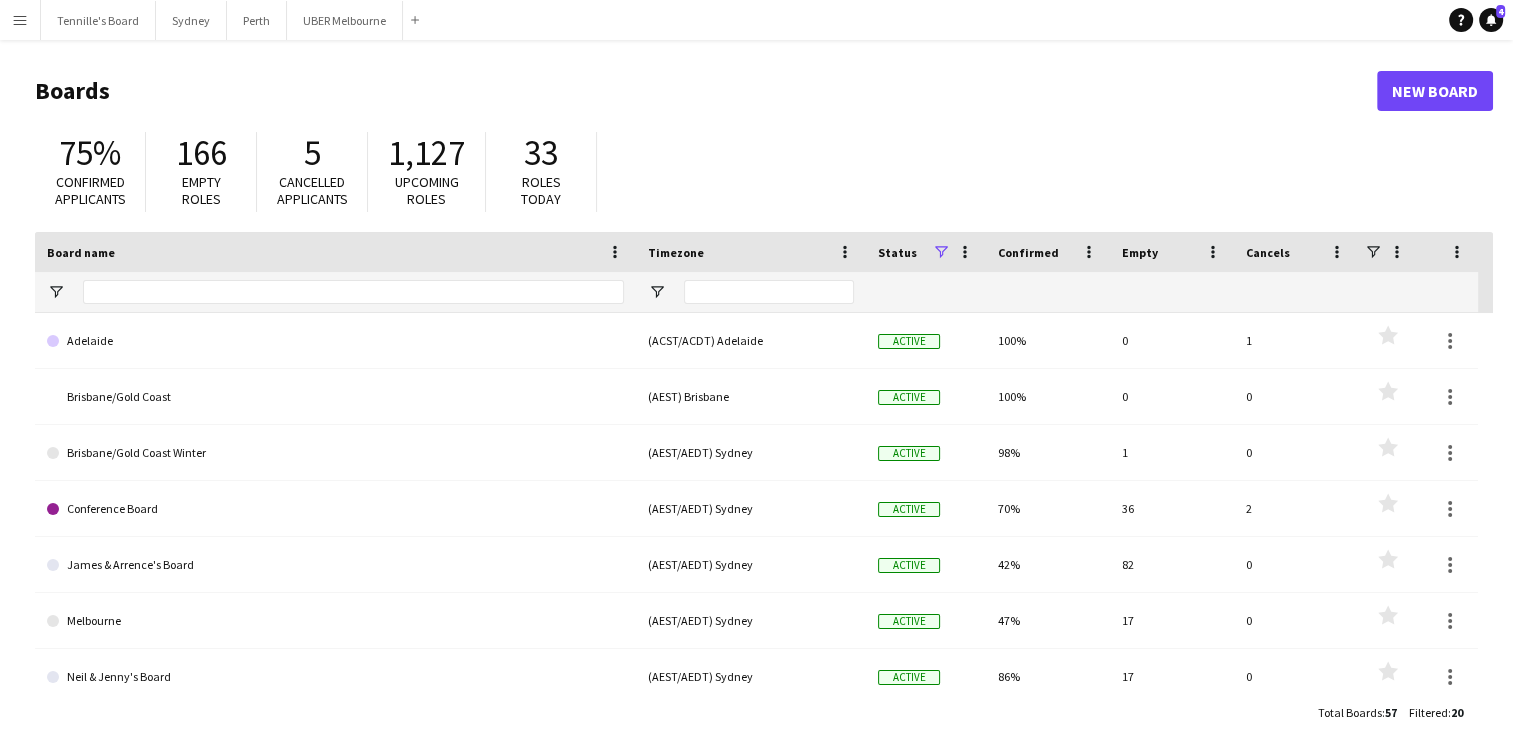 click on "Adelaide  (ACST/ACDT) Adelaide Active 100% 0 1
Favourites
Brisbane/Gold Coast  (AEST) Brisbane Active 100% 0 0
Favourites
Brisbane/Gold Coast Winter  (AEST/AEDT) Sydney Active 98% 1 0
Favourites
Conference Board  (AEST/AEDT) Sydney Active 70% 36 2
Favourites
James & Arrence's Board  (AEST/AEDT) Sydney Active 42% 82 0
Favourites
Melbourne   (AEST/AEDT) Sydney Active 47% 17 0
Favourites
Neil & Jenny's Board  (AEST/AEDT) Sydney Active 86% 17 0
Favourites
New Board  (AEST/AEDT) Sydney Active 0% 0 0
Favourites
Perth  (AWST) Perth Active 75% 1 0
Favourites
SAMSUNG  (AEST/AEDT) Sydney Active 0% 0 0
Favourites
Share A Coke - NSW & VIC  (AEST/AEDT) Sydney Active 0% 0 0
Favourites
Share a Coke - QLD  (AEST) Brisbane Active 0% 0 0
Favourites
Share A Coke - SA  (ACST/ACDT) Adelaide Active 0% 0 0
Favourites
Share A Coke - Tasmania  (AEST/AEDT) Hobart Active 0% 0 0
Favourites" 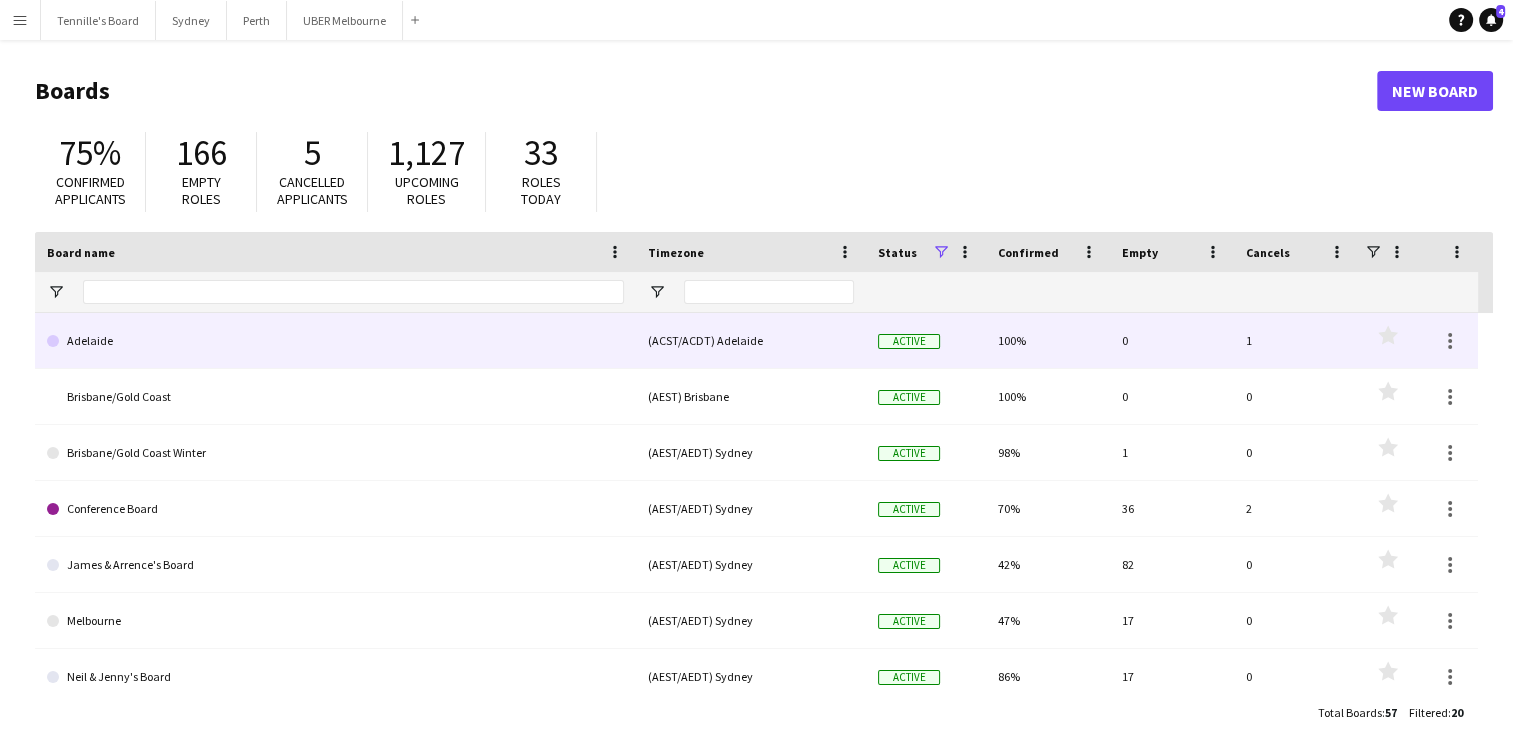click on "Adelaide" 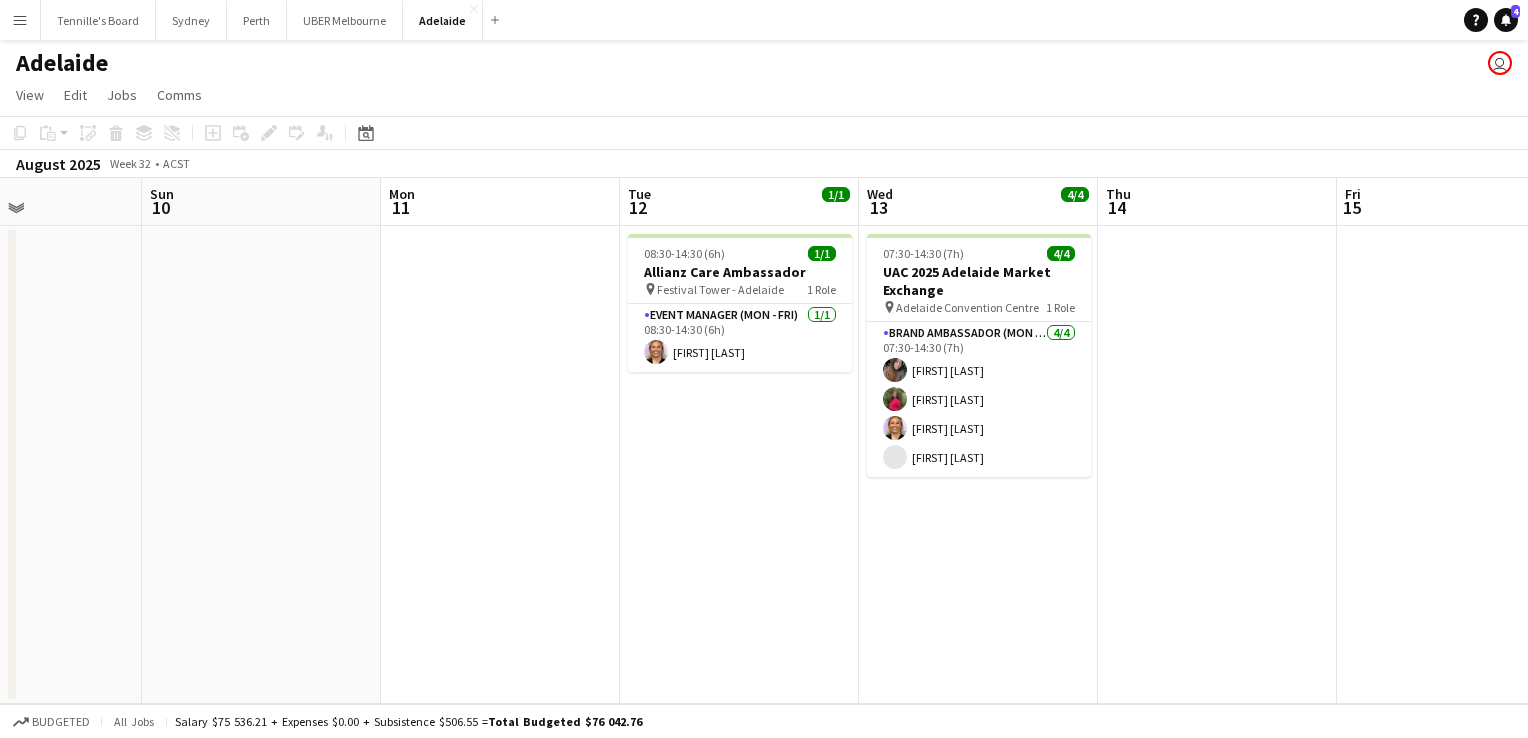 scroll, scrollTop: 0, scrollLeft: 600, axis: horizontal 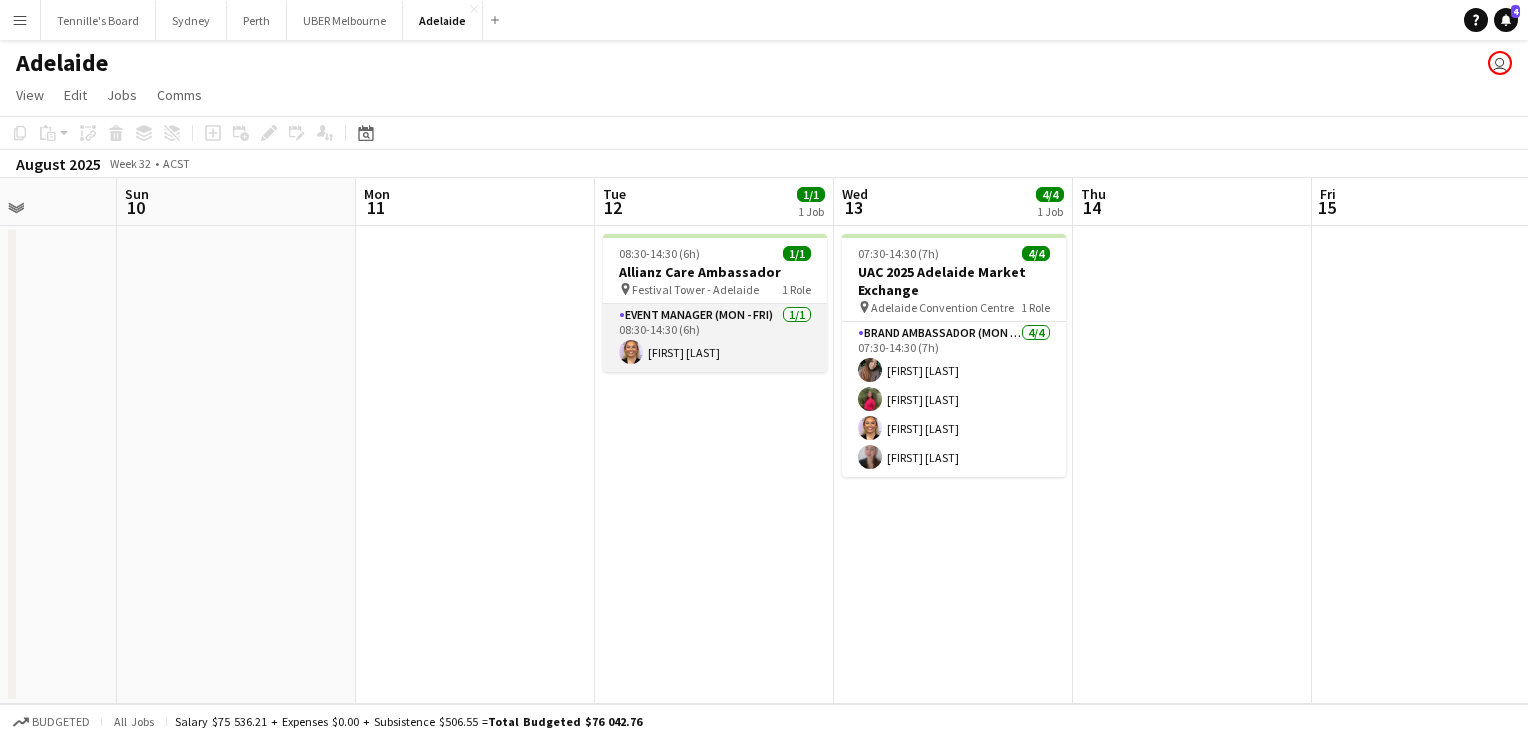 click on "Event Manager (Mon - Fri)   1/1   08:30-14:30 (6h)
[FIRST] [LAST]" at bounding box center [715, 338] 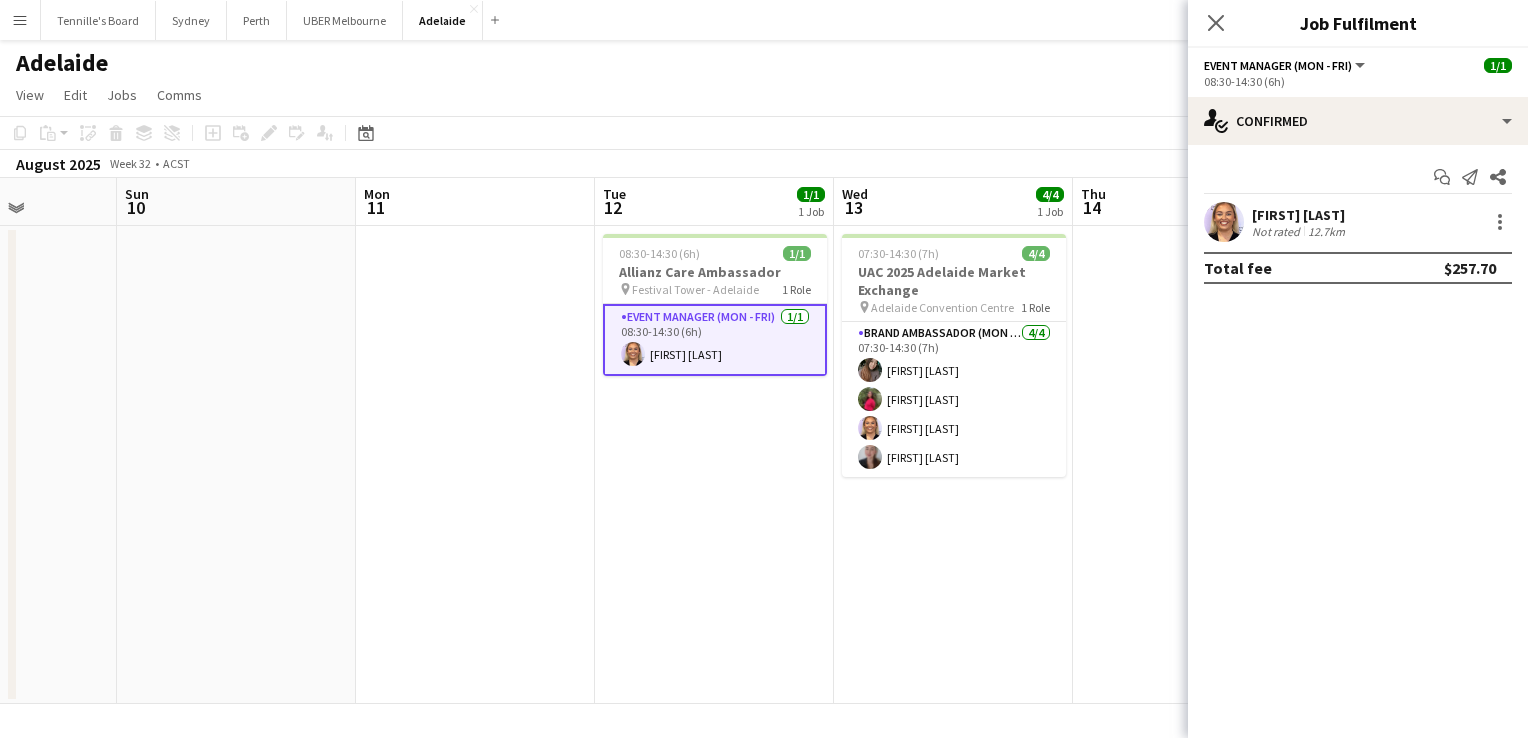 click on "[FIRST] [LAST]" at bounding box center [1300, 215] 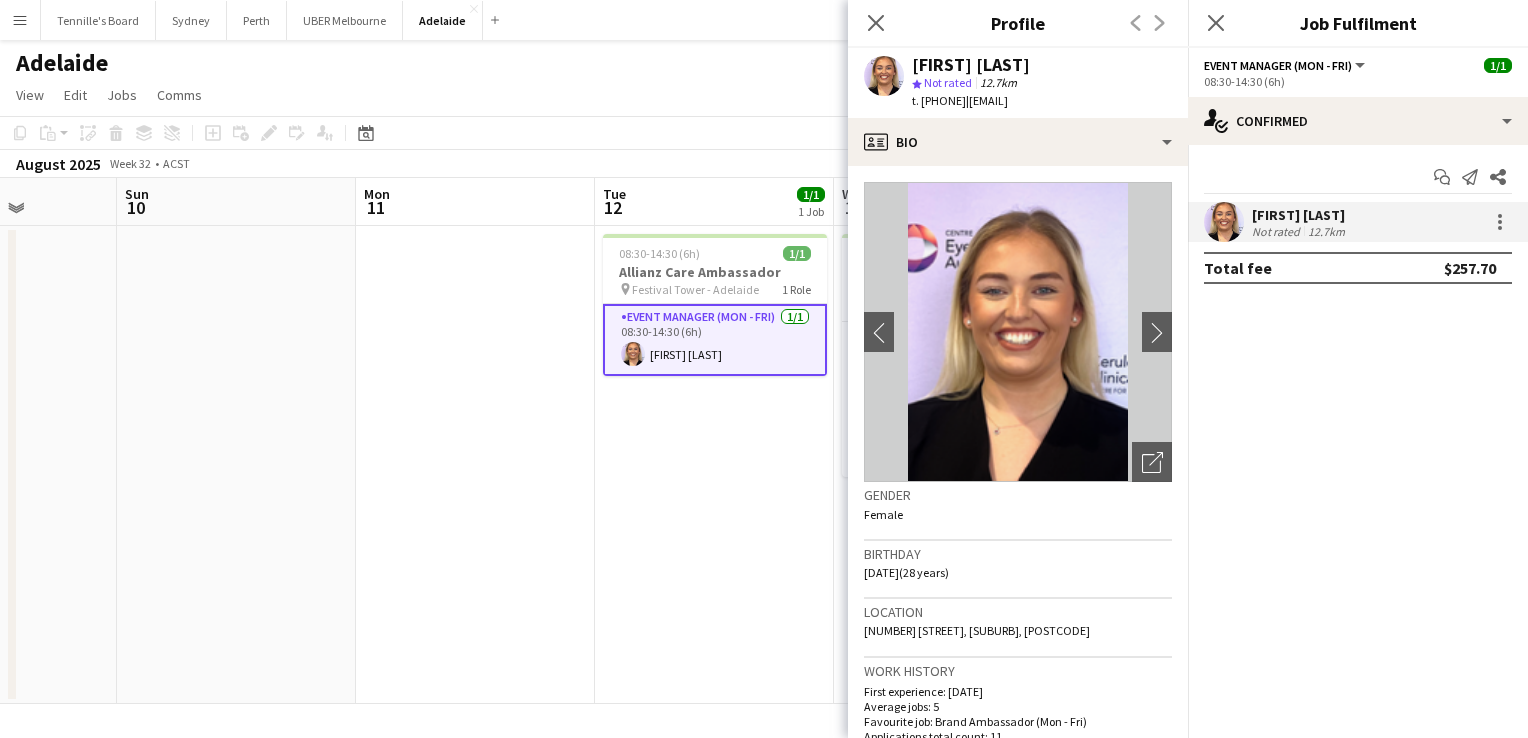 drag, startPoint x: 1141, startPoint y: 106, endPoint x: 1002, endPoint y: 105, distance: 139.0036 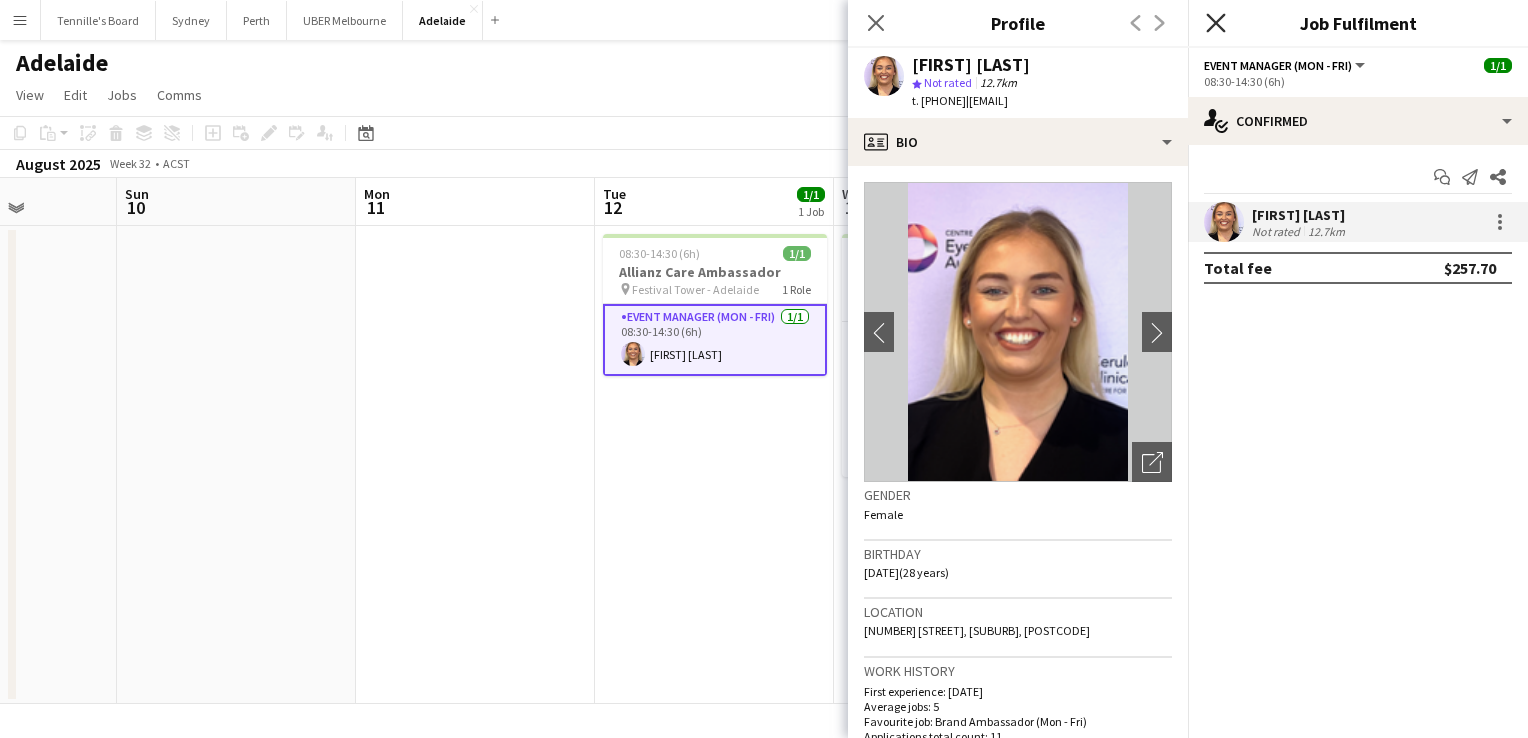 click on "Close pop-in" 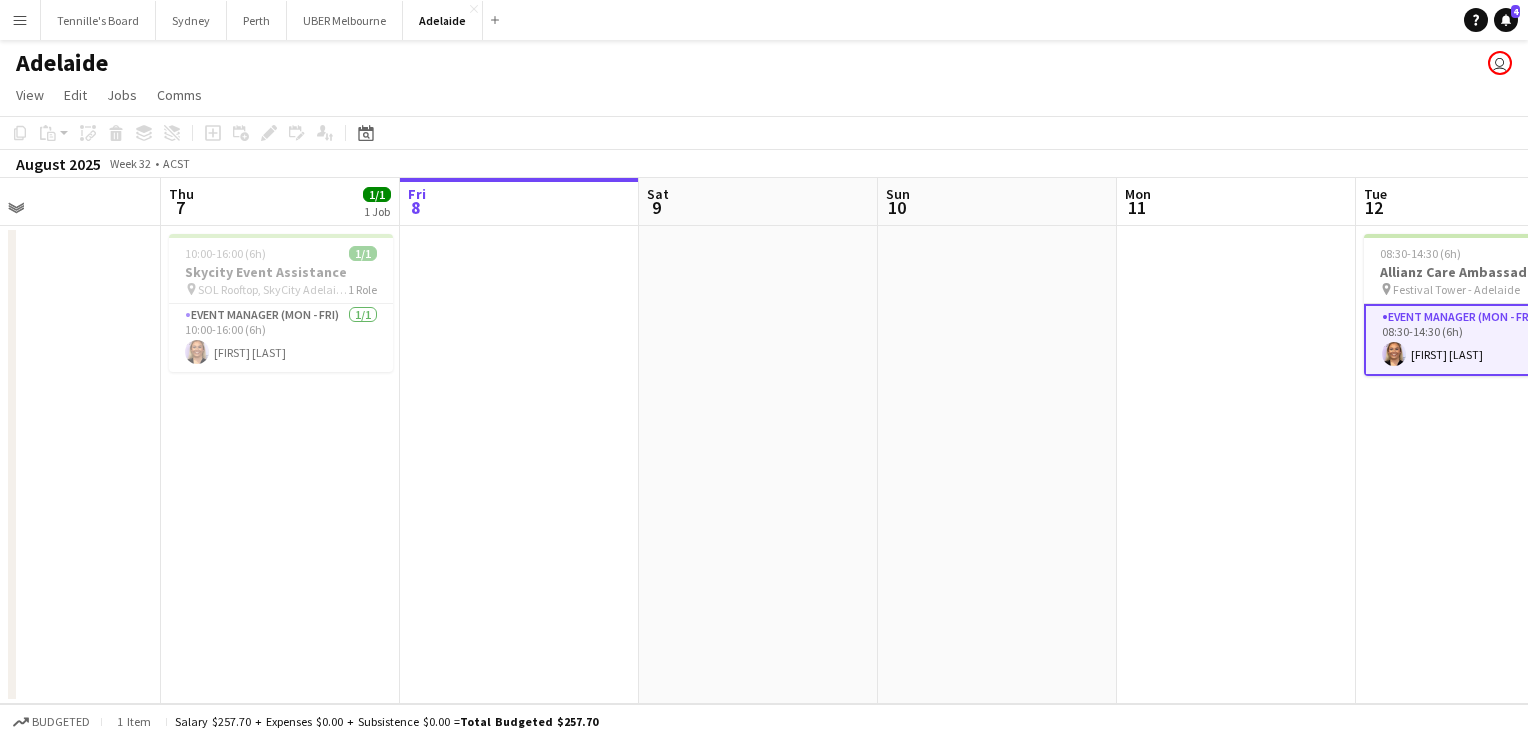 scroll, scrollTop: 0, scrollLeft: 566, axis: horizontal 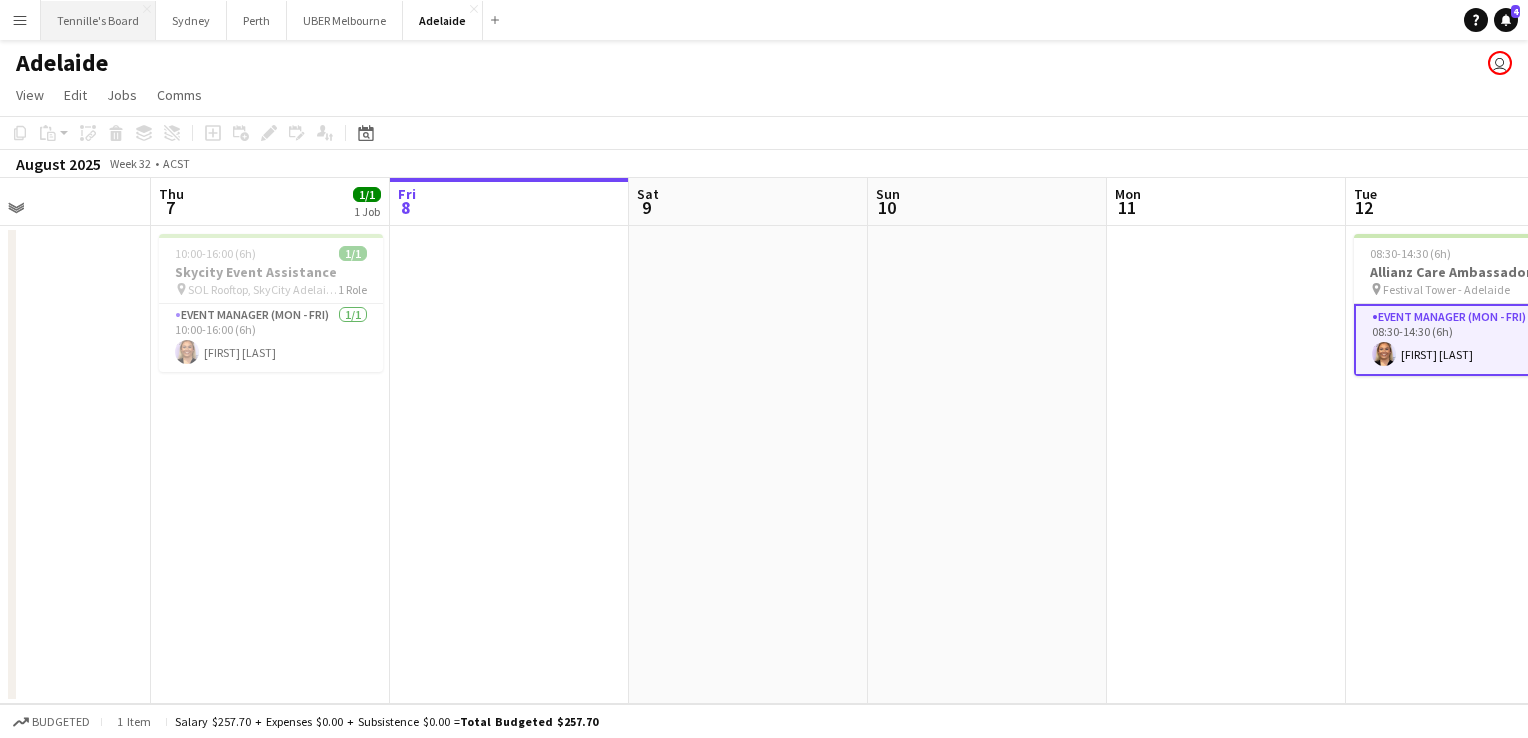 click on "[FIRST]'s Board
Close" at bounding box center [98, 20] 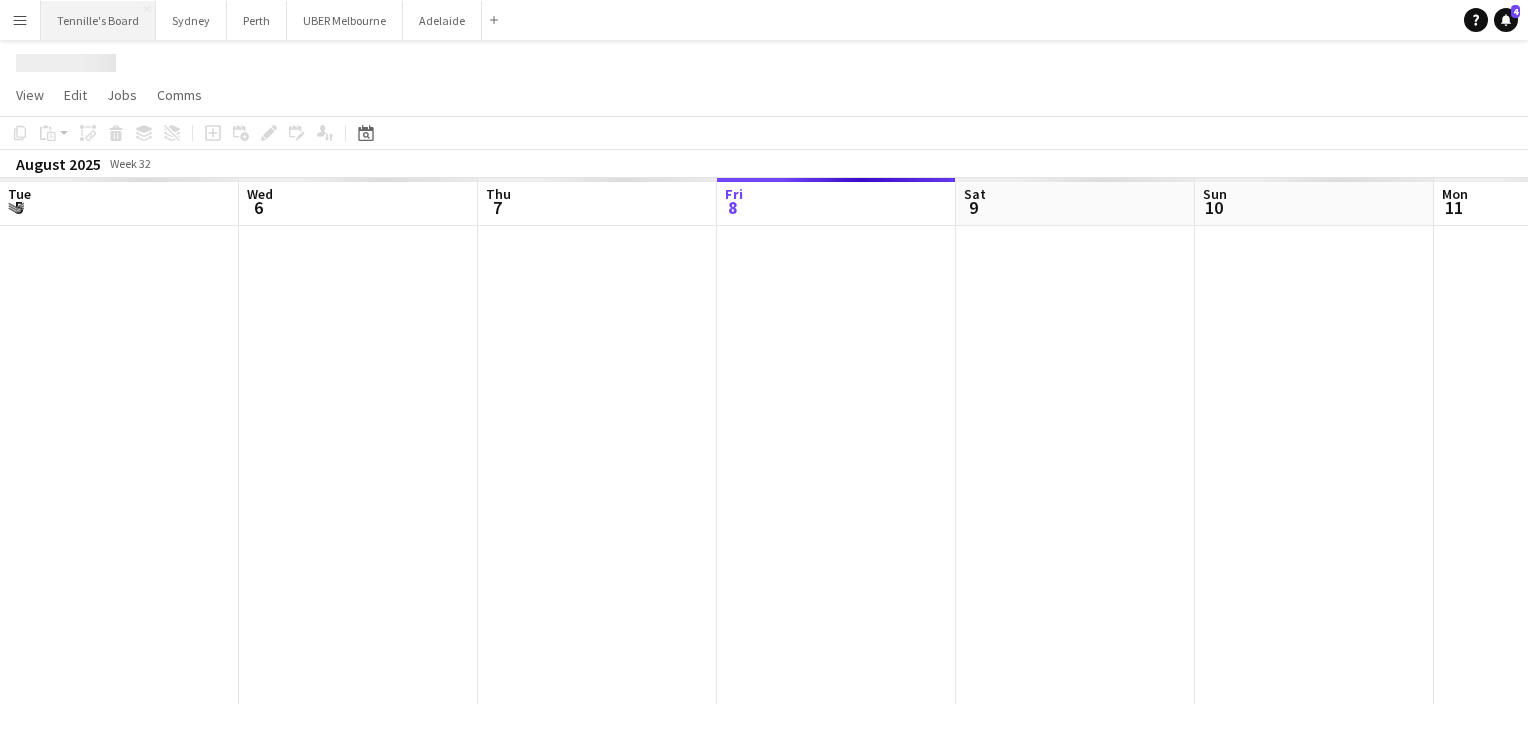 scroll, scrollTop: 0, scrollLeft: 478, axis: horizontal 